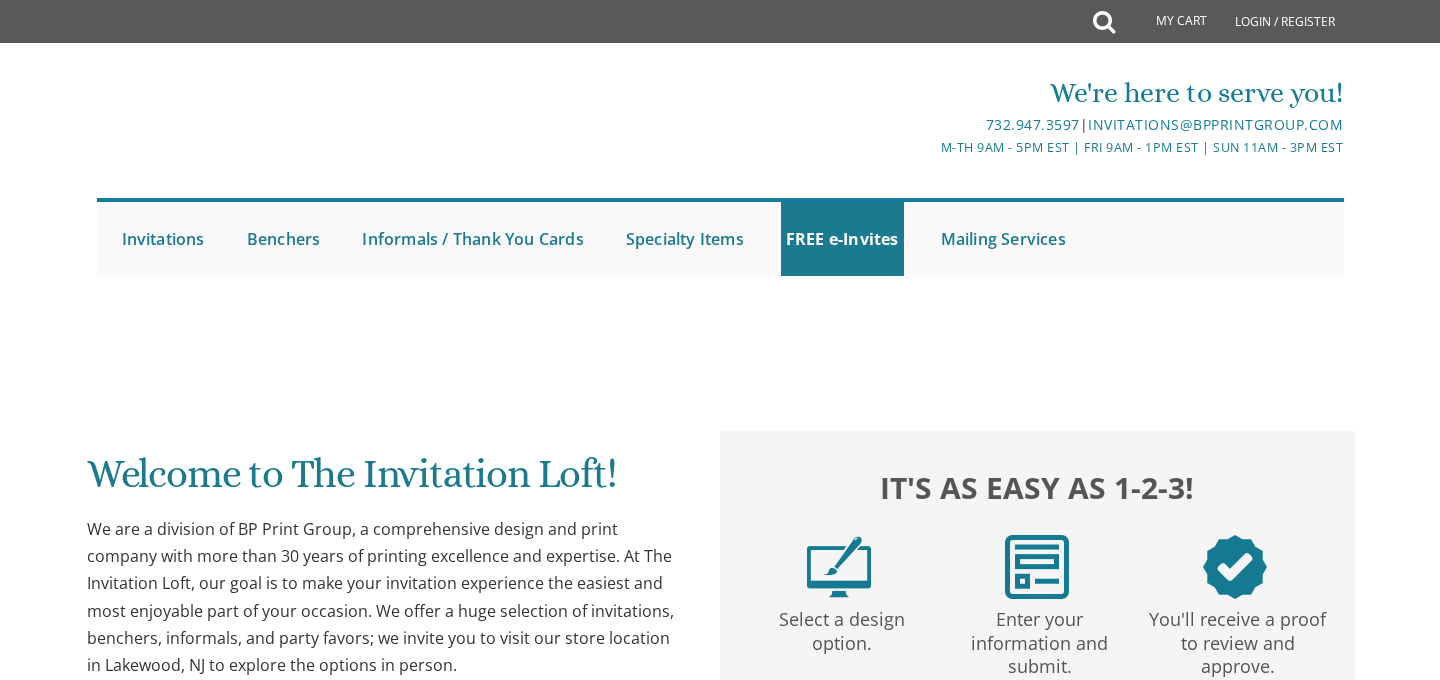 scroll, scrollTop: 0, scrollLeft: 0, axis: both 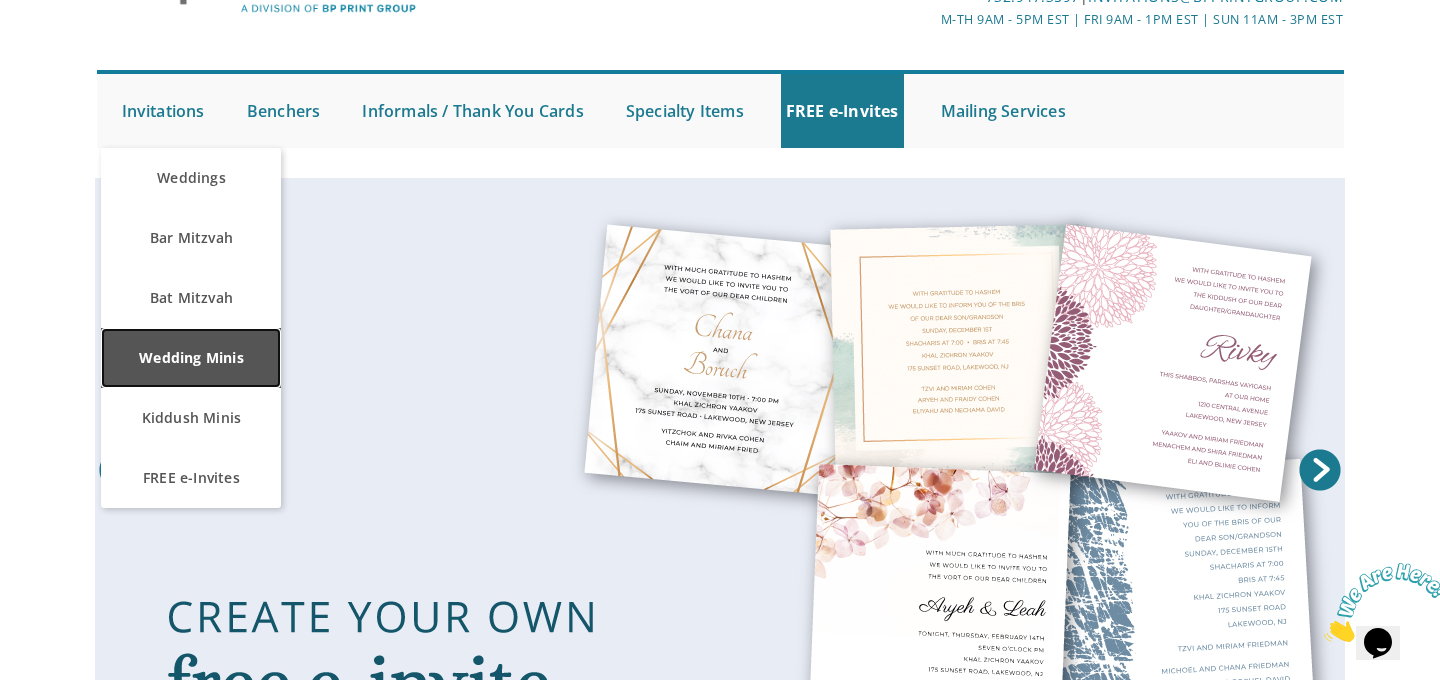 click on "Wedding Minis" at bounding box center [191, 358] 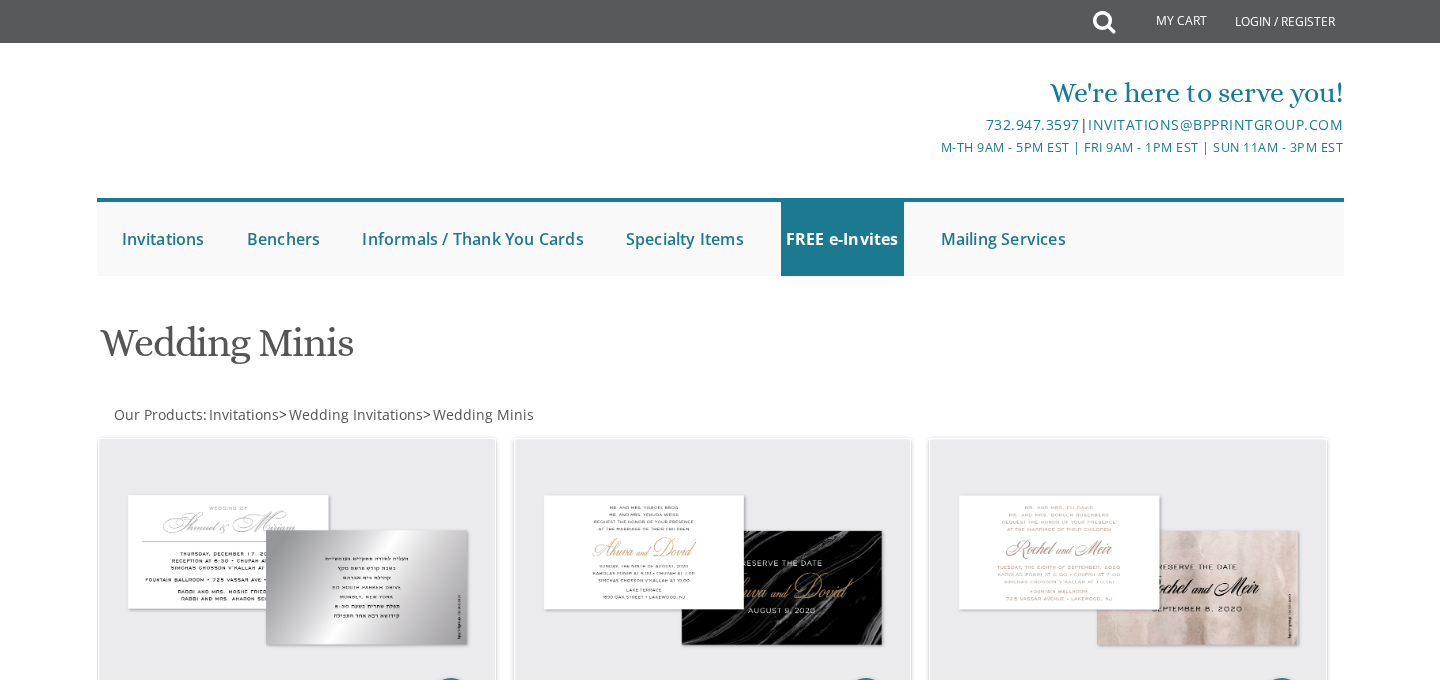 scroll, scrollTop: 0, scrollLeft: 0, axis: both 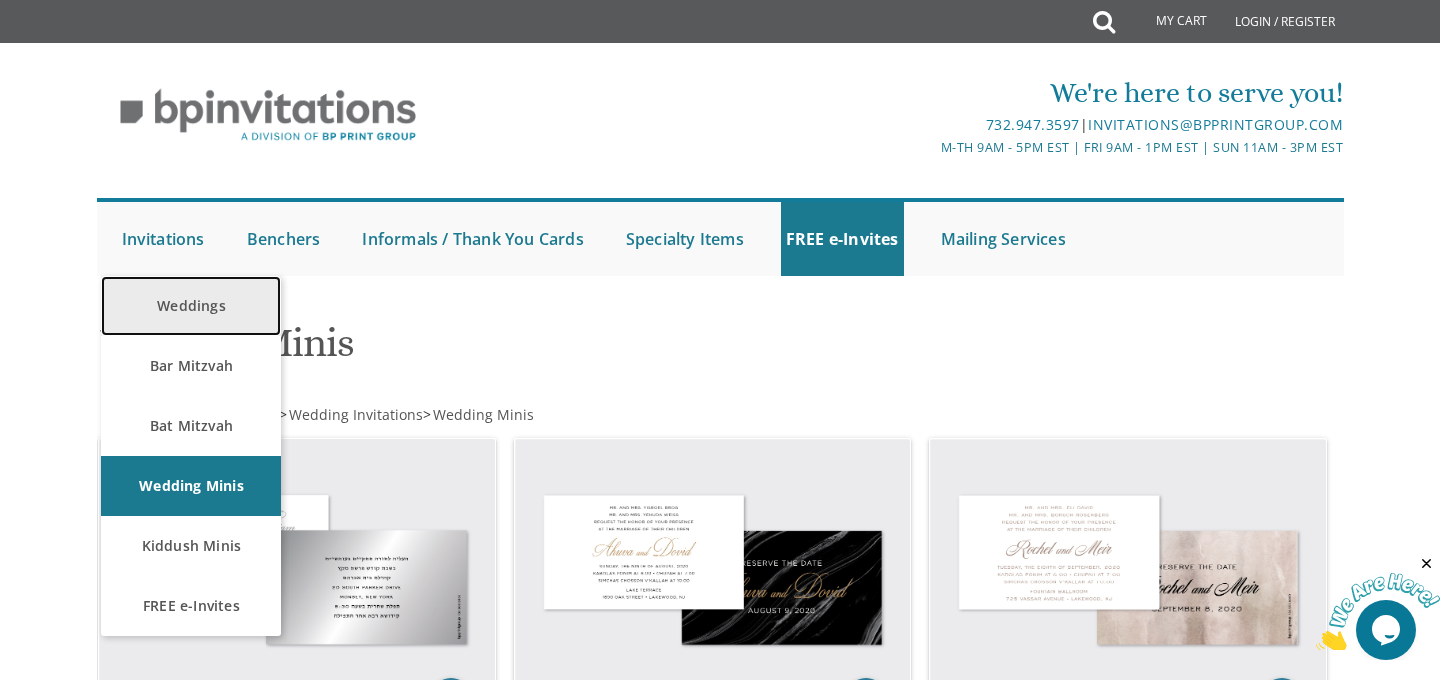 click on "Weddings" at bounding box center (191, 306) 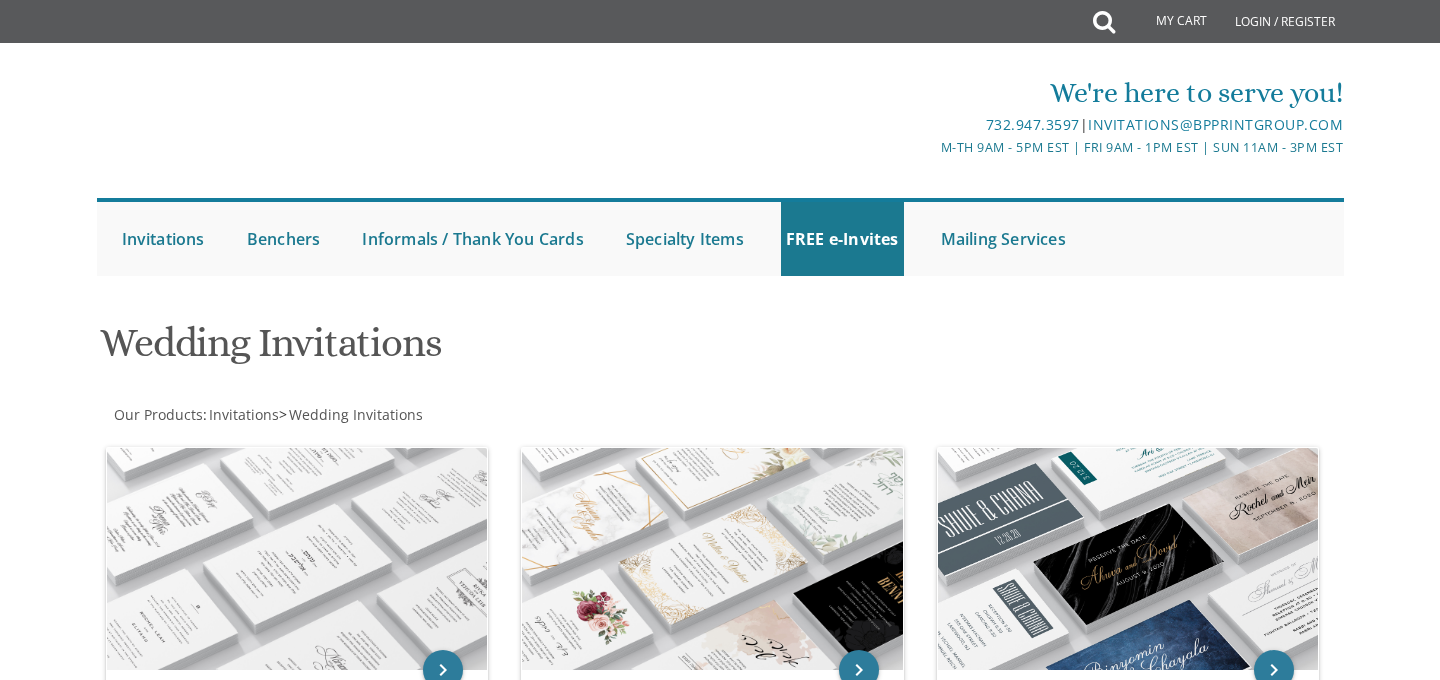 scroll, scrollTop: 0, scrollLeft: 0, axis: both 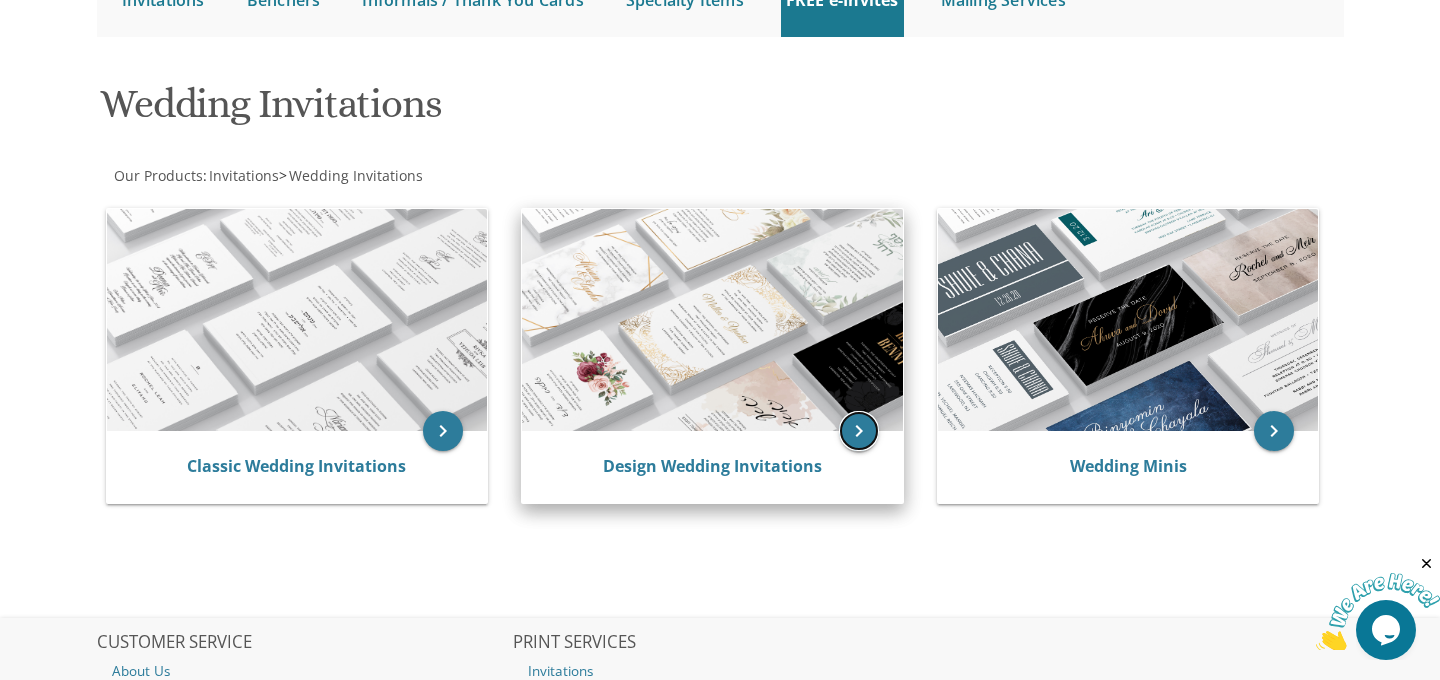 click on "keyboard_arrow_right" at bounding box center (859, 431) 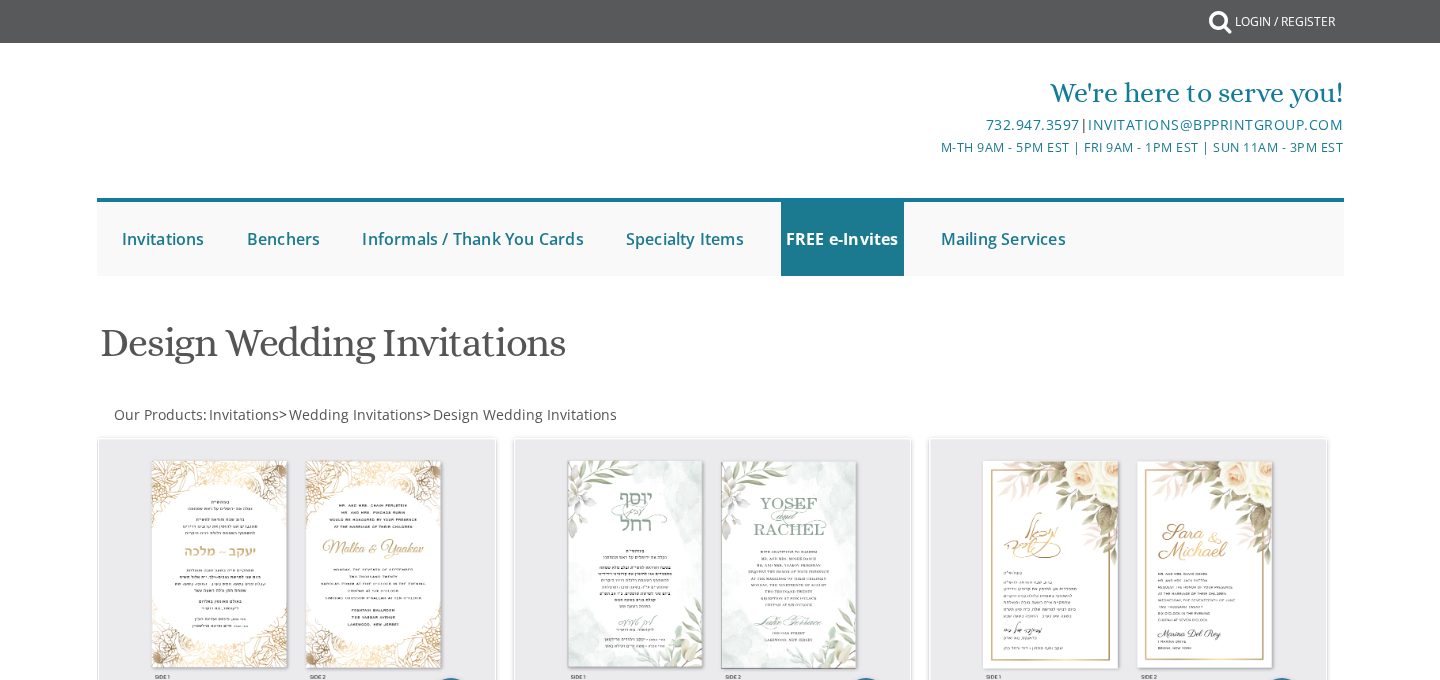 scroll, scrollTop: 0, scrollLeft: 0, axis: both 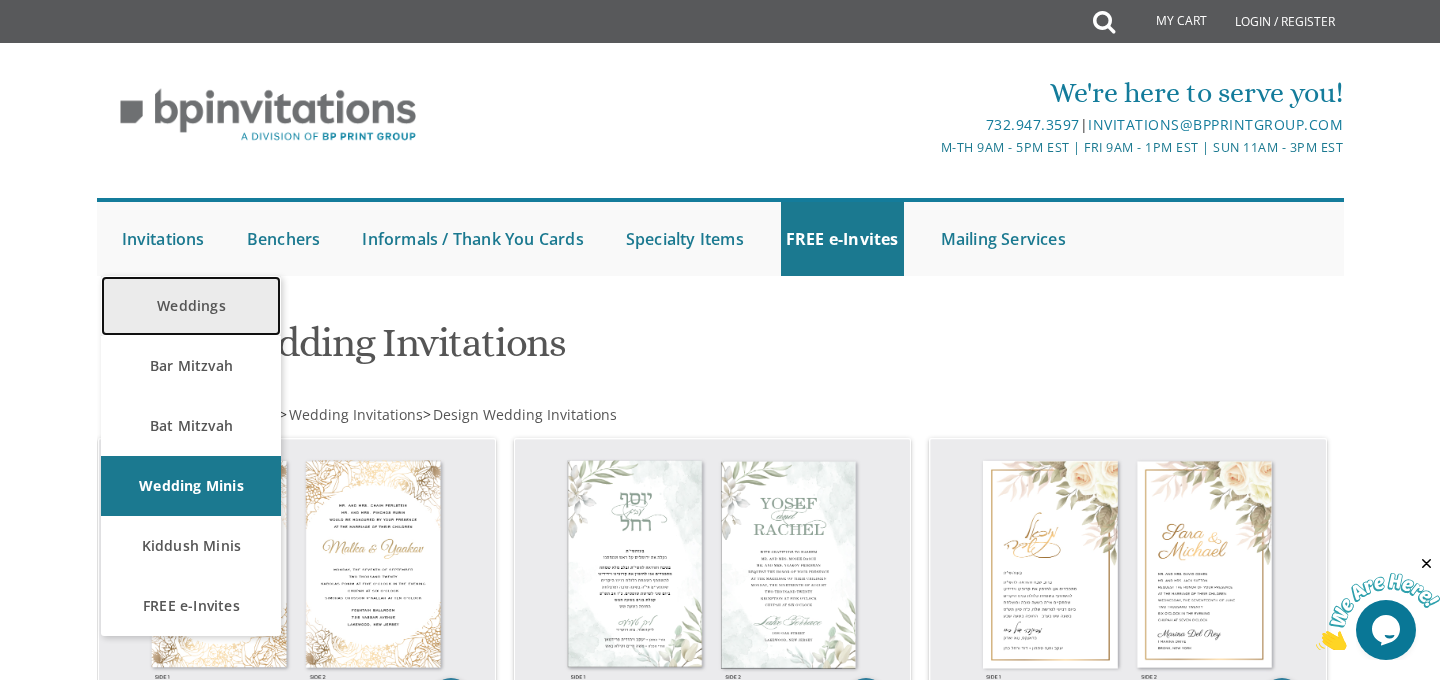 click on "Weddings" at bounding box center [191, 306] 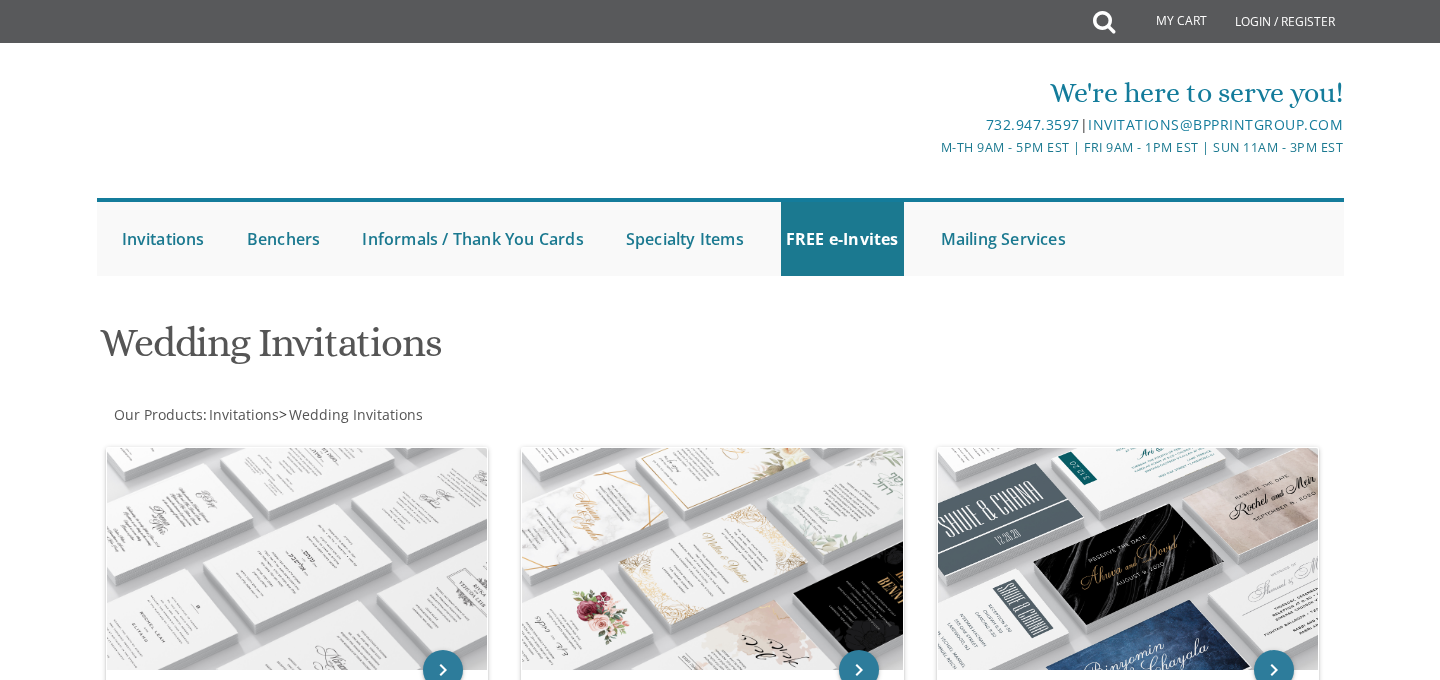 scroll, scrollTop: 0, scrollLeft: 0, axis: both 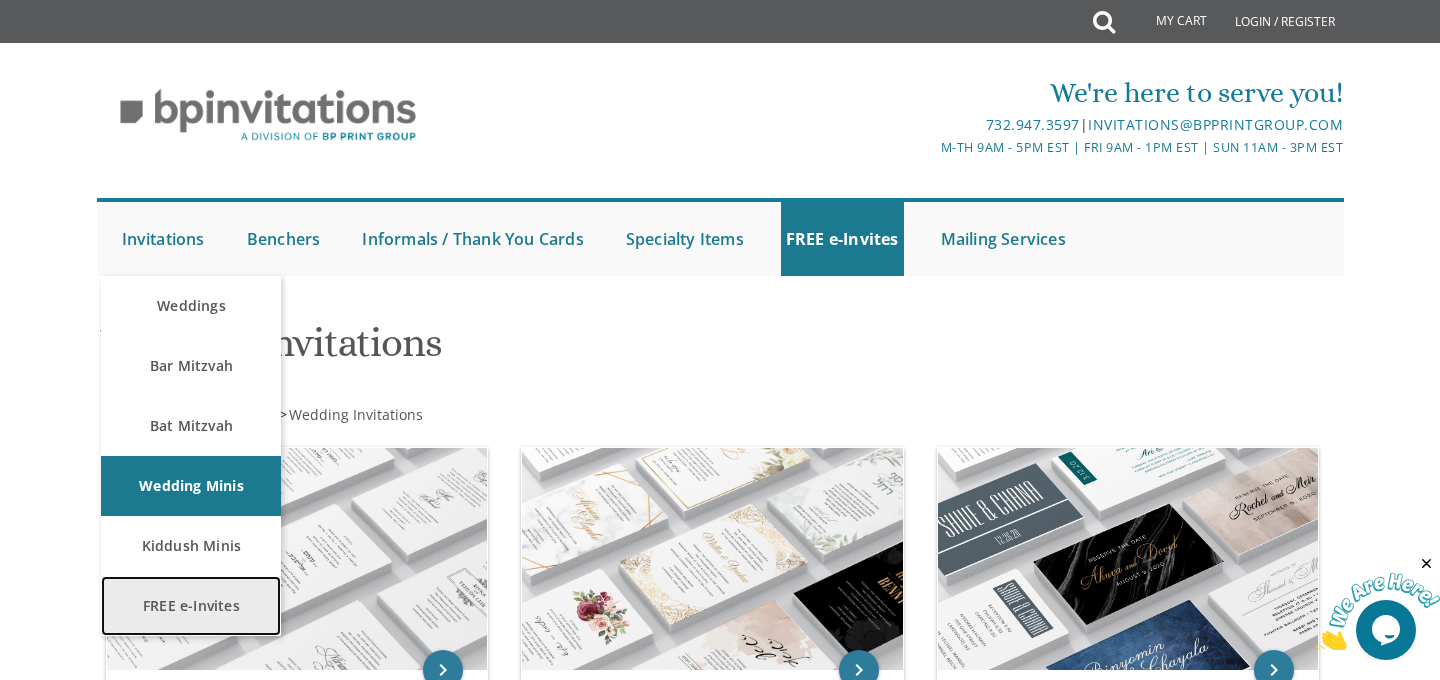 click on "FREE e-Invites" at bounding box center [191, 606] 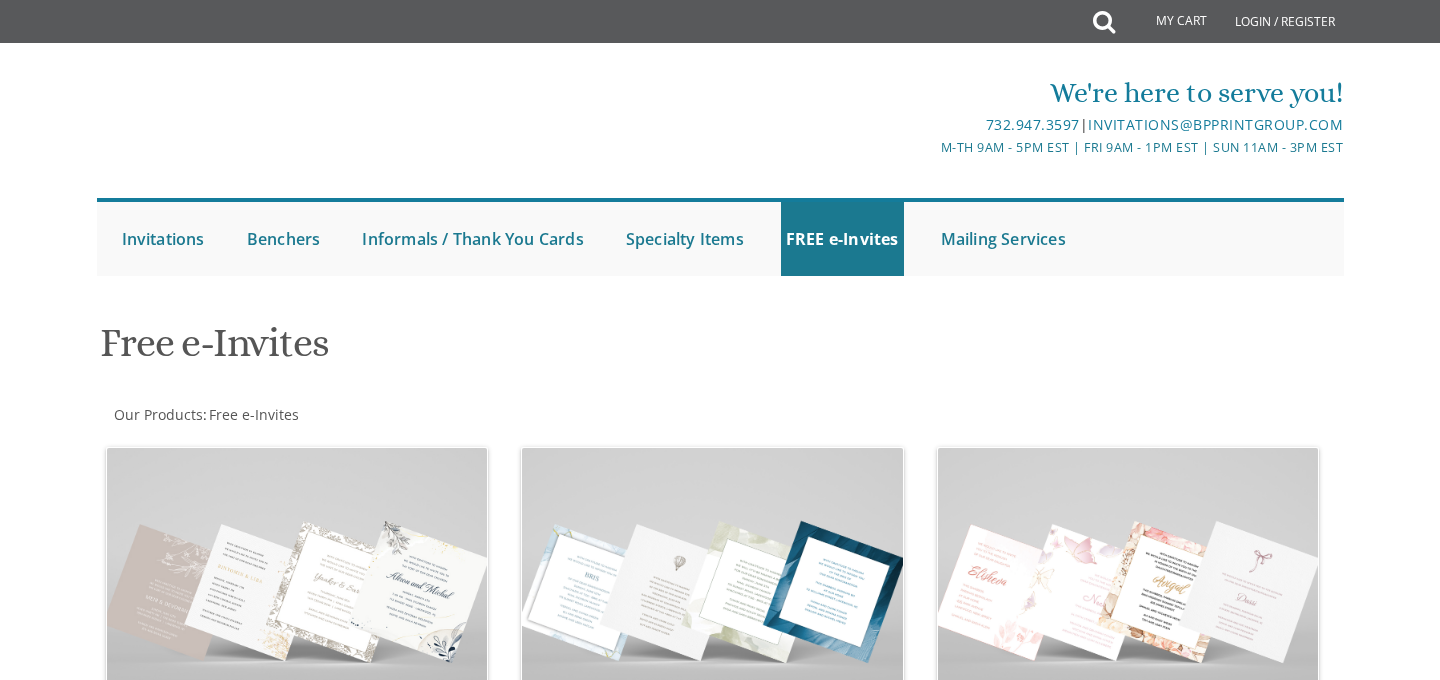 scroll, scrollTop: 0, scrollLeft: 0, axis: both 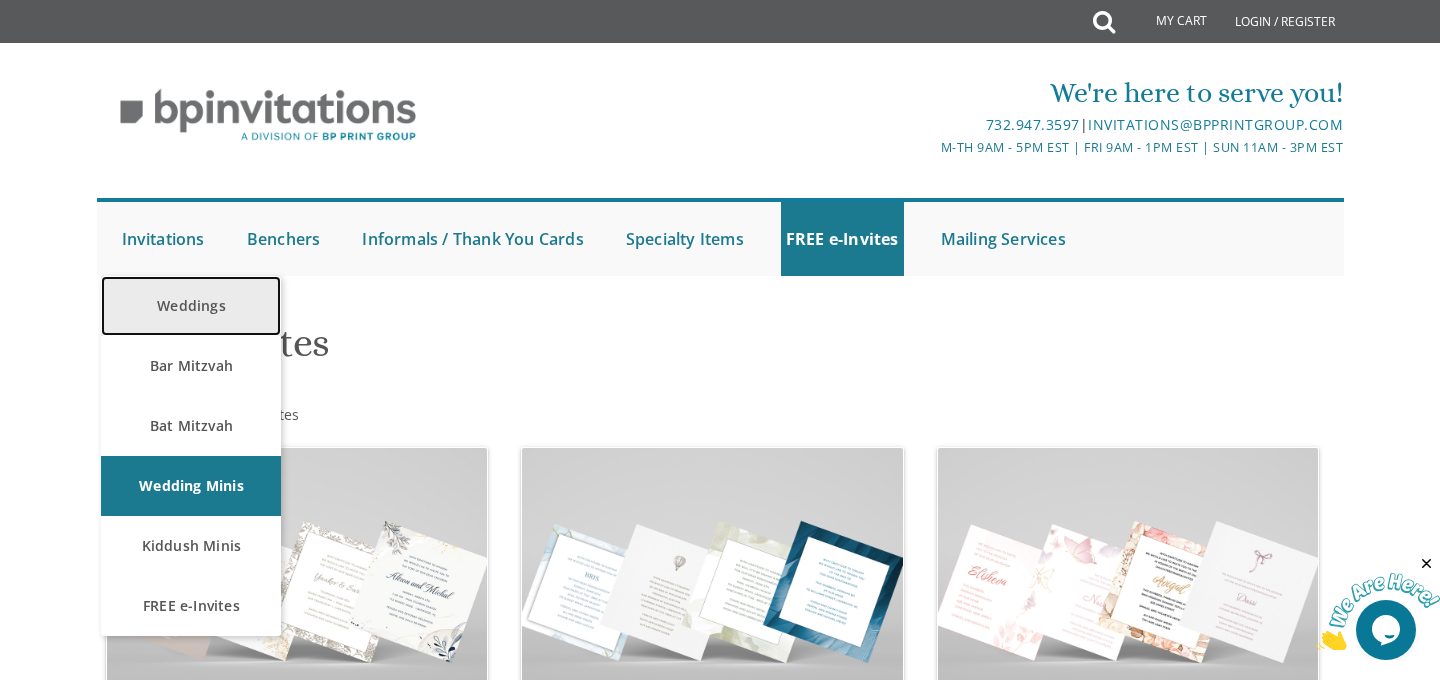 click on "Weddings" at bounding box center (191, 306) 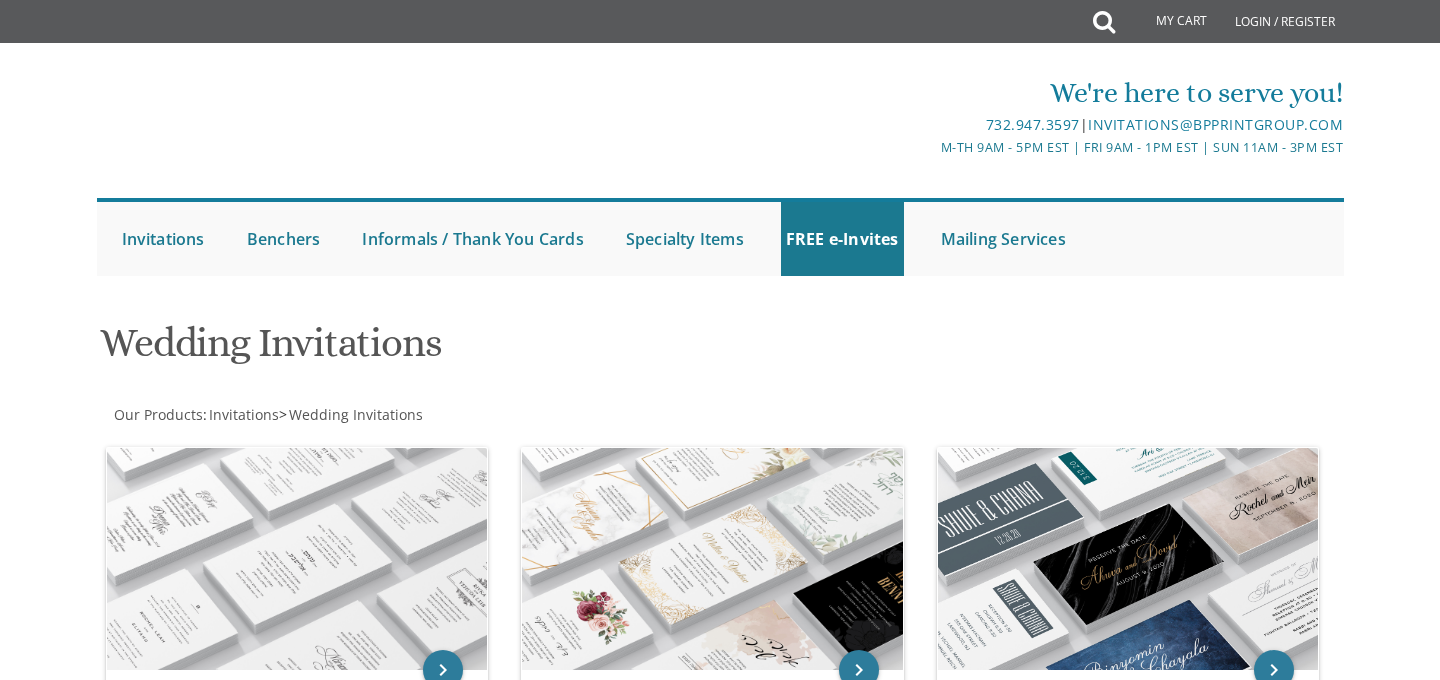 scroll, scrollTop: 0, scrollLeft: 0, axis: both 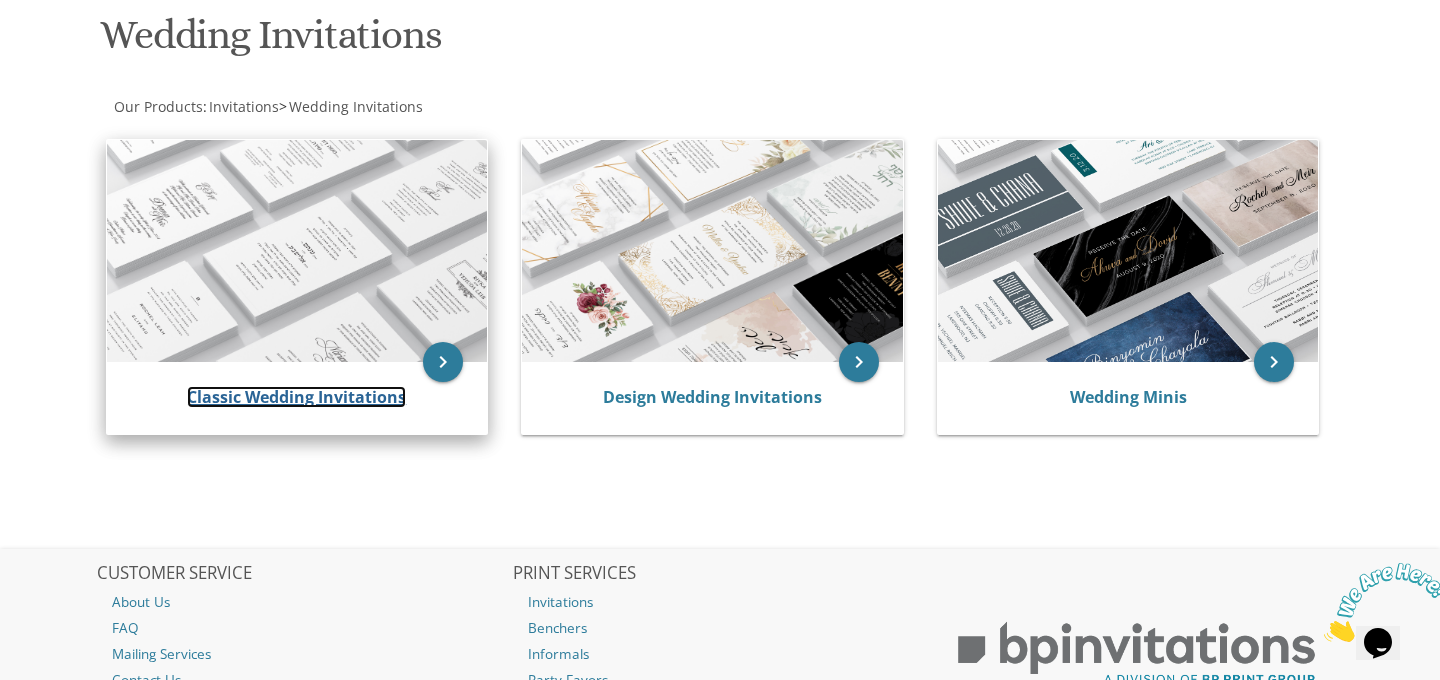 click on "Classic Wedding Invitations" at bounding box center [296, 397] 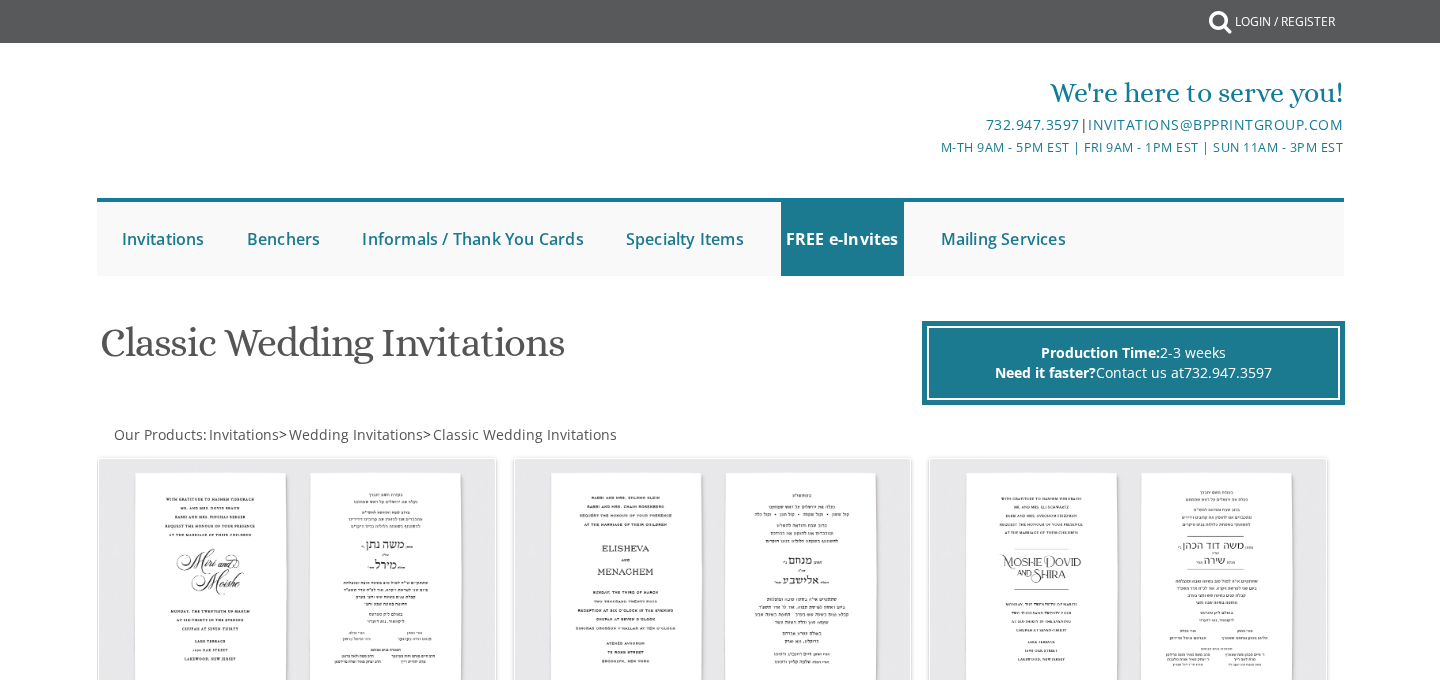 scroll, scrollTop: 0, scrollLeft: 0, axis: both 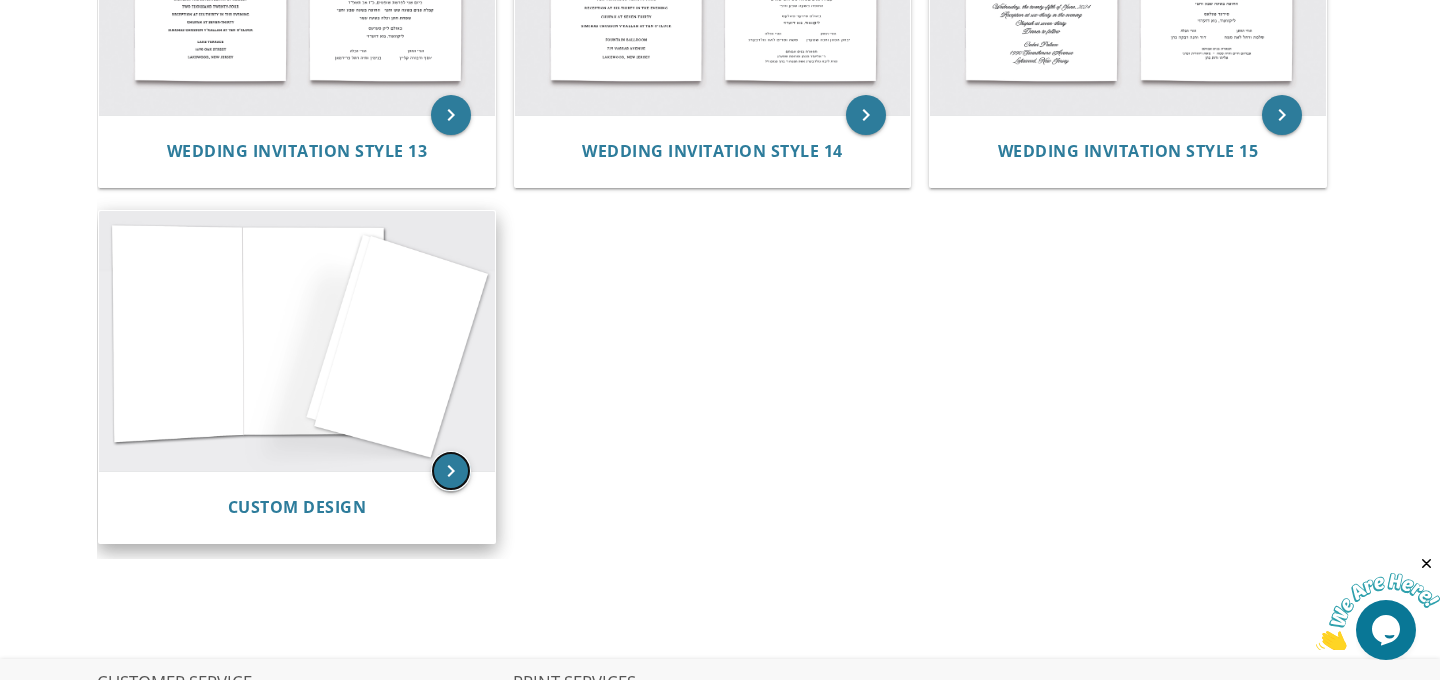 click on "keyboard_arrow_right" at bounding box center [451, 471] 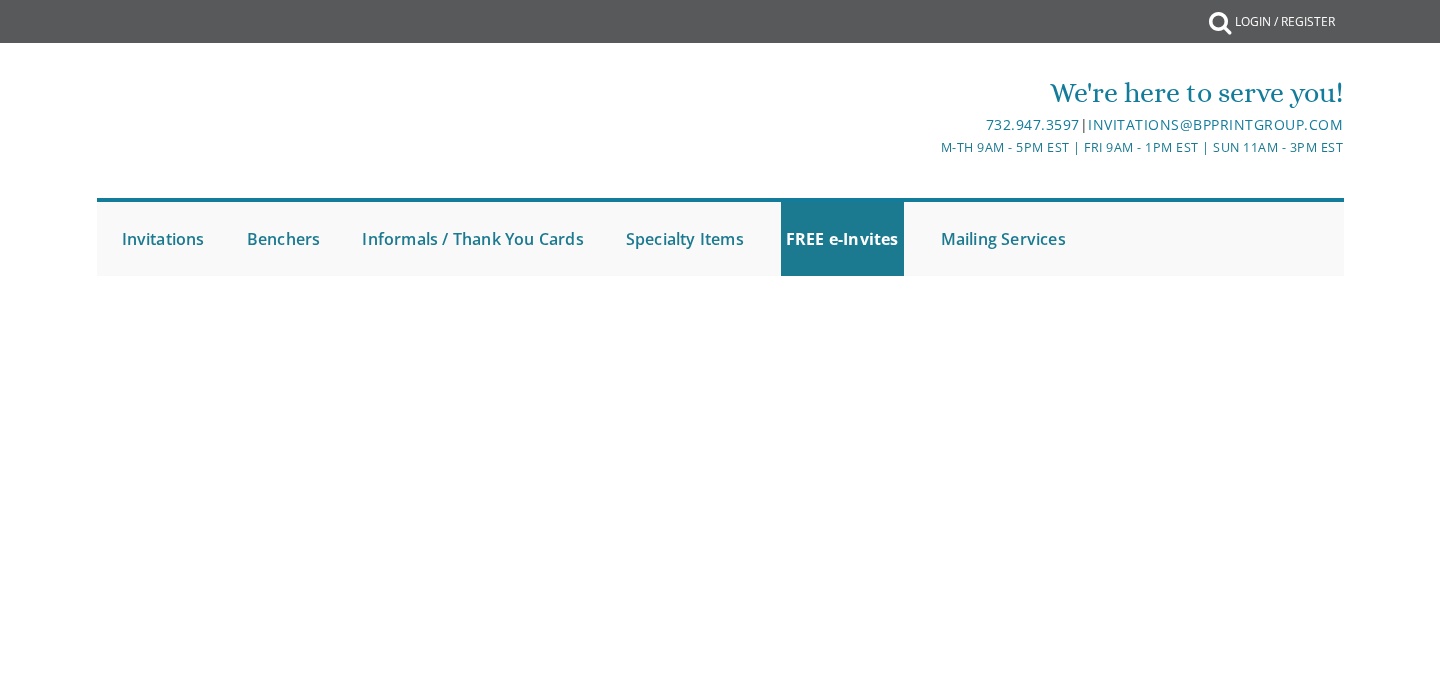 scroll, scrollTop: 0, scrollLeft: 0, axis: both 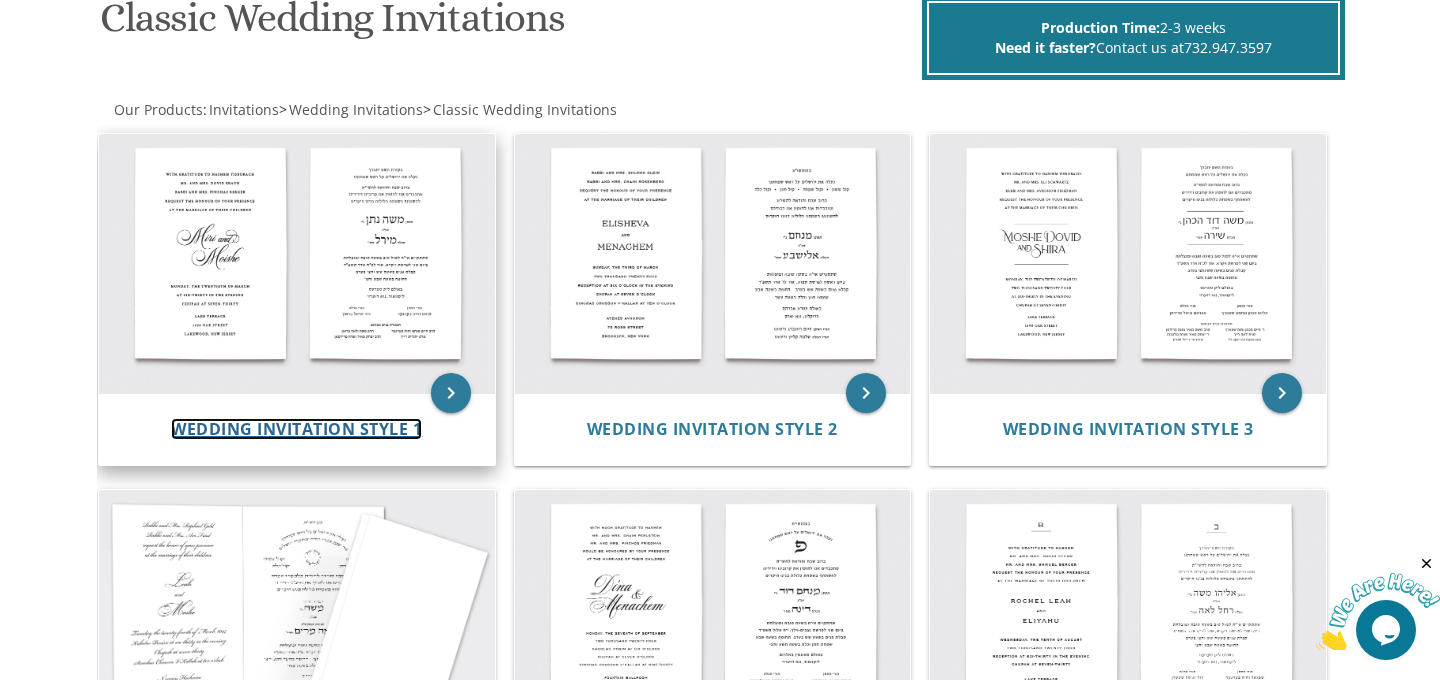 click on "Wedding Invitation Style 1" at bounding box center [296, 429] 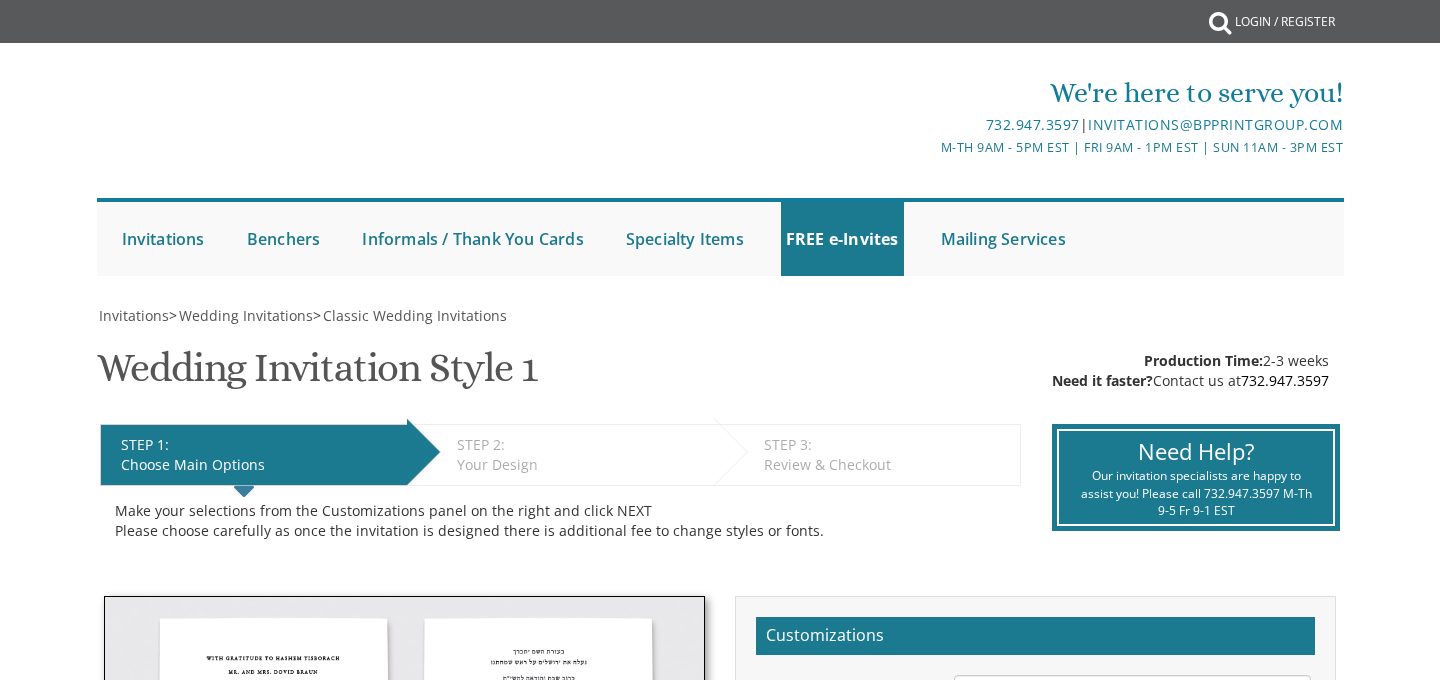 scroll, scrollTop: 0, scrollLeft: 0, axis: both 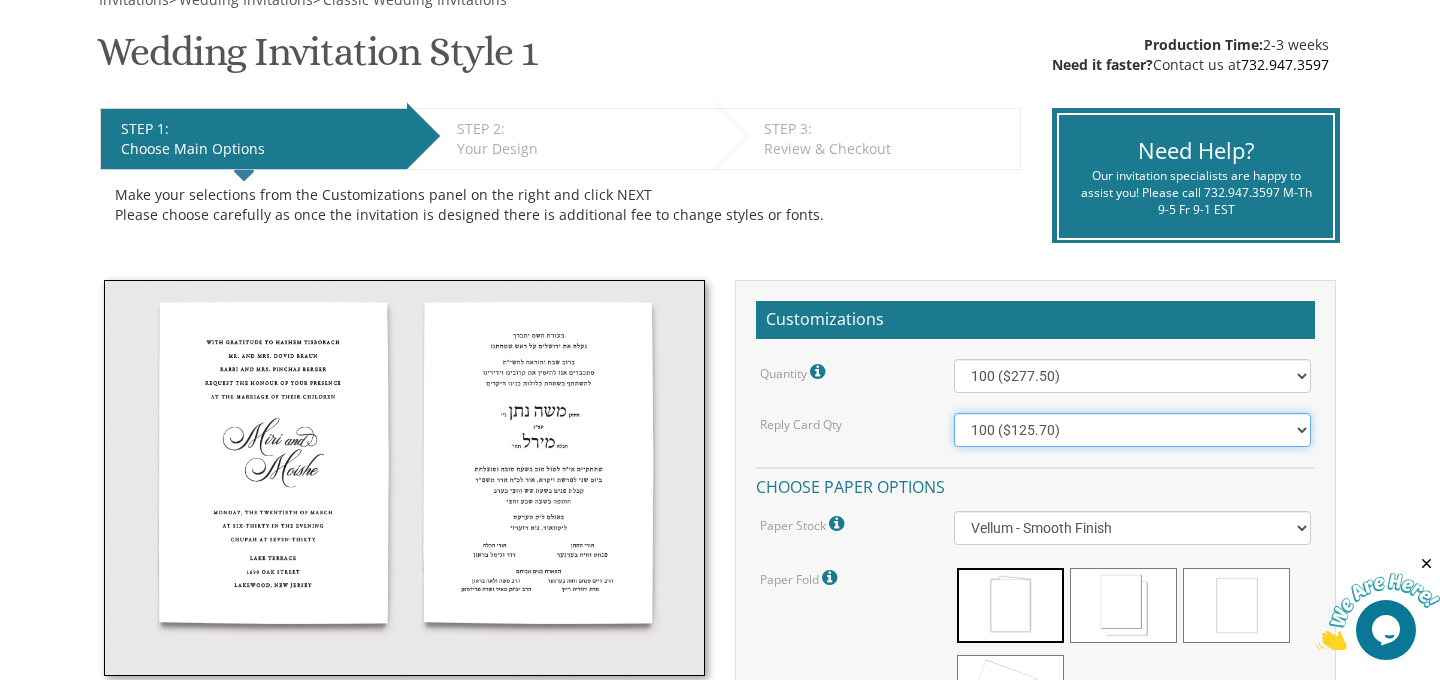click on "100 ($125.70) 200 ($150.60) 300 ($177.95) 400 ($270.70) 500 ($225.30) 600 ($249.85) 700 ($272.35) 800 ($299.20) 900 ($323.55) 1000 ($345.80) 1100 ($370.35) 1200 ($392.90) 1300 ($419.70) 1400 ($444.00) 1500 ($466.35) 1600 ($488.75) 1700 ($517.45) 1800 ($539.60) 1900 ($561.95) 2000 ($586.05)" at bounding box center [1133, 430] 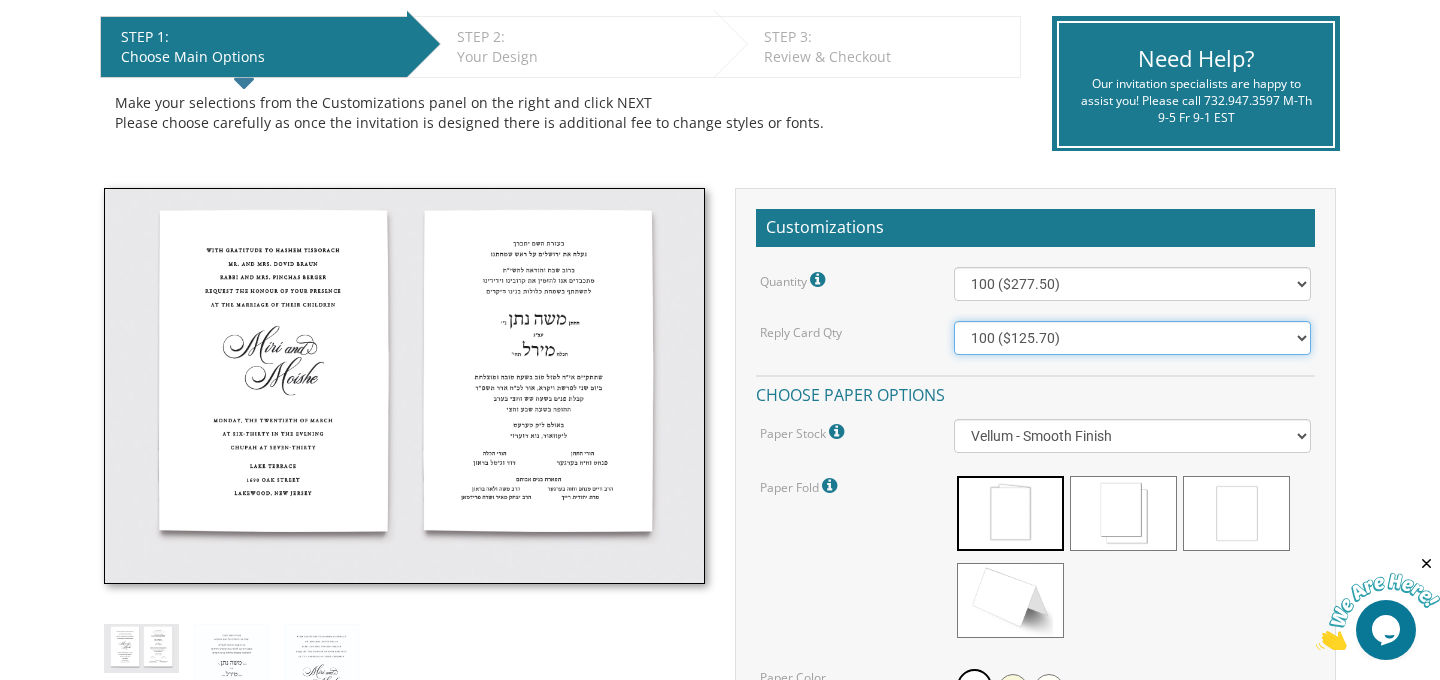 scroll, scrollTop: 413, scrollLeft: 0, axis: vertical 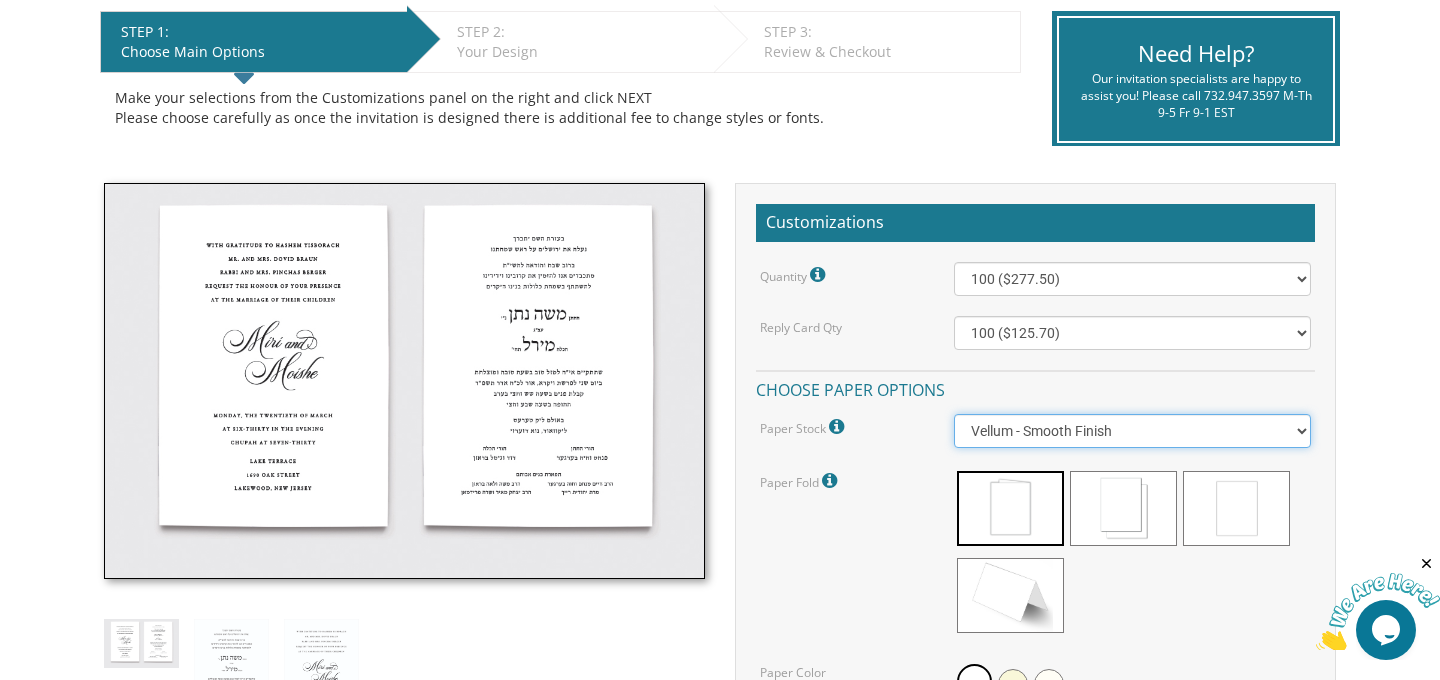 click on "Vellum - Smooth Finish Linen - Subtle Embossed Crosshatch Texture Silk - Soft, Fabric-like Finish Cotton  - Rich Texture, Premium Quality" at bounding box center [1133, 431] 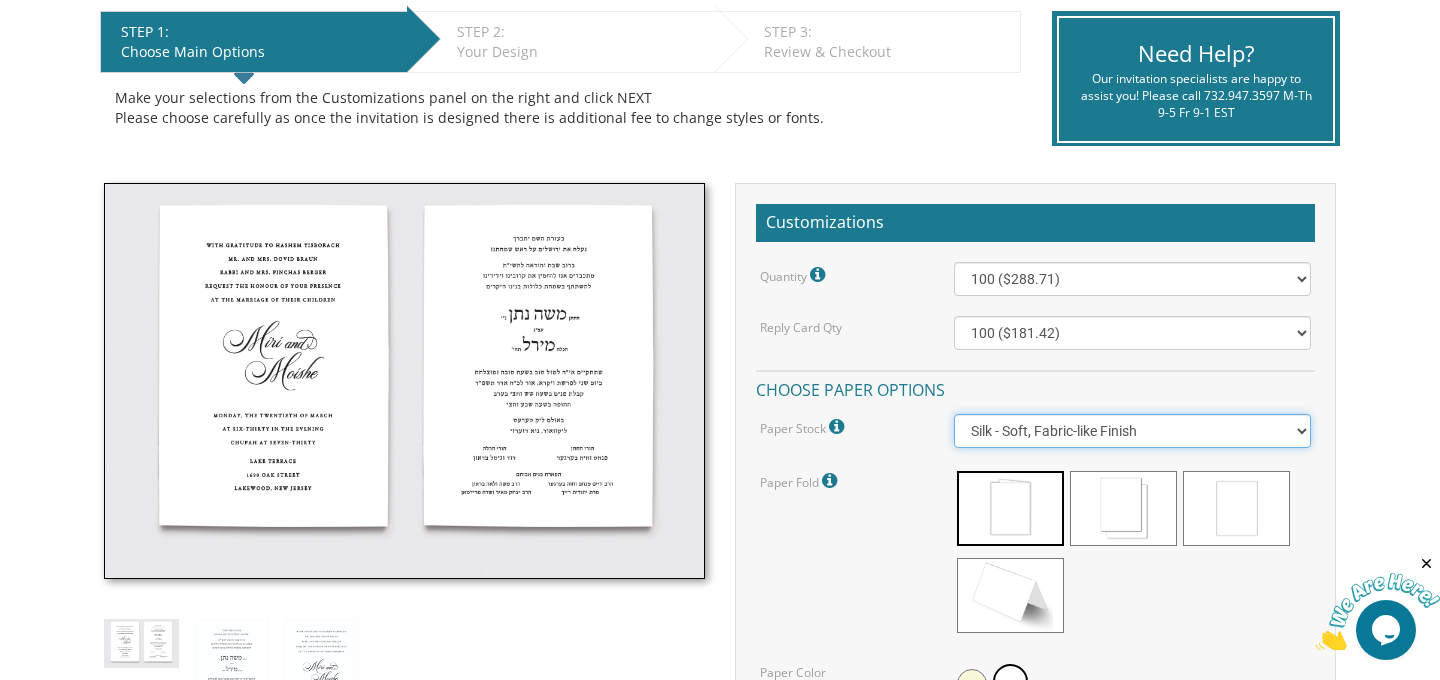 click on "Vellum - Smooth Finish Linen - Subtle Embossed Crosshatch Texture Silk - Soft, Fabric-like Finish Cotton  - Rich Texture, Premium Quality" at bounding box center (1133, 431) 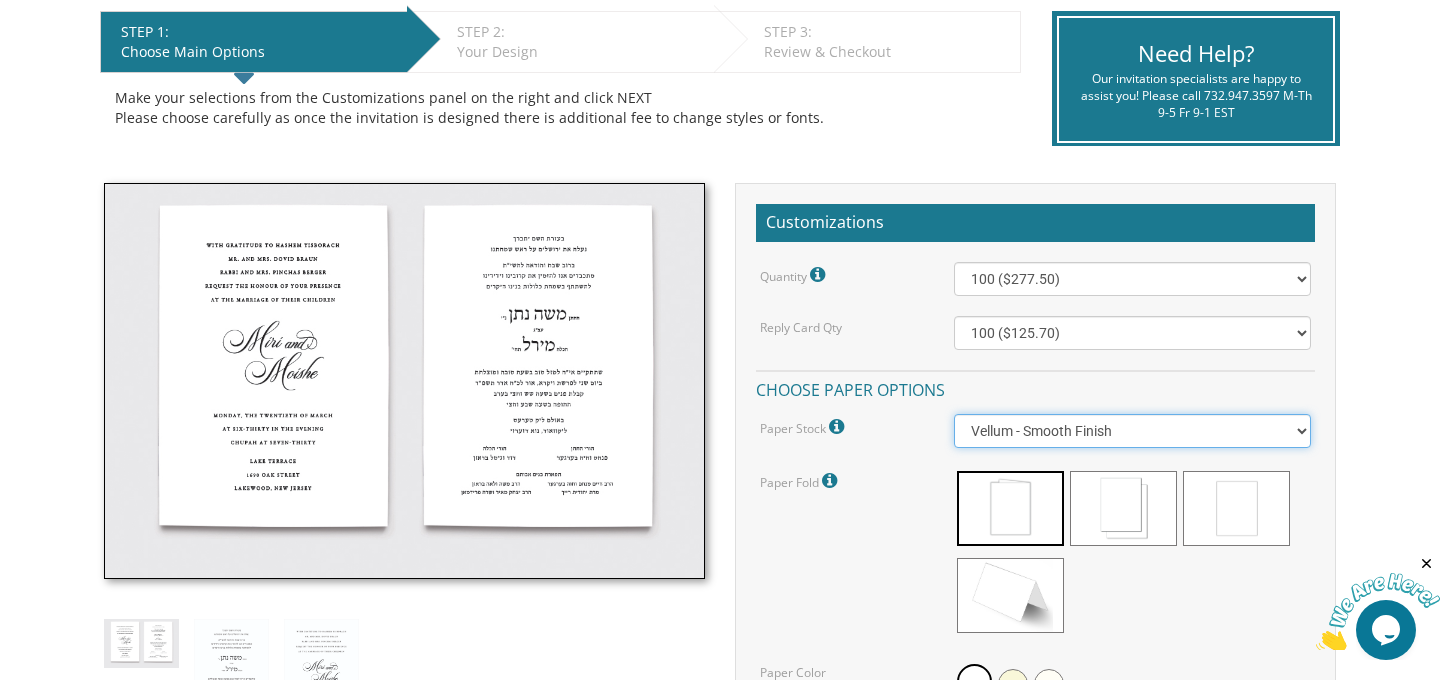 click on "Vellum - Smooth Finish Linen - Subtle Embossed Crosshatch Texture Silk - Soft, Fabric-like Finish Cotton  - Rich Texture, Premium Quality" at bounding box center [1133, 431] 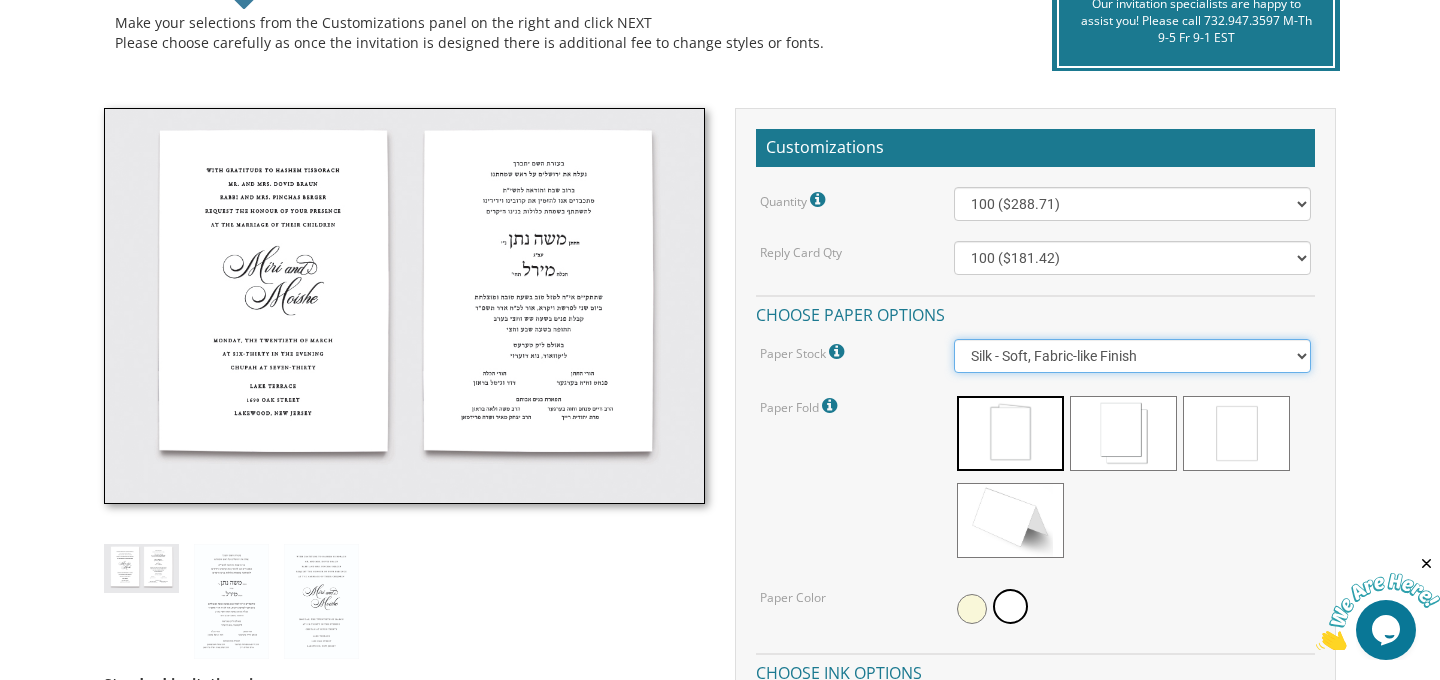 scroll, scrollTop: 492, scrollLeft: 0, axis: vertical 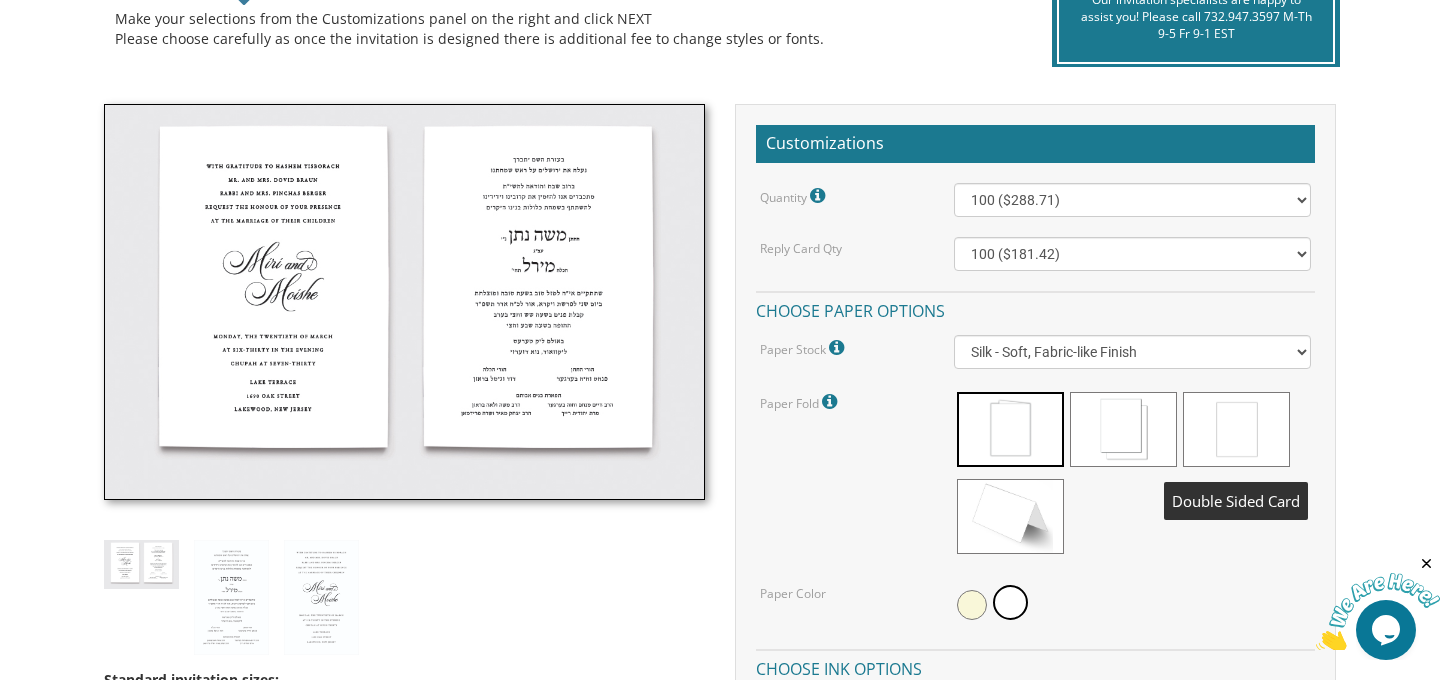 click at bounding box center [1236, 429] 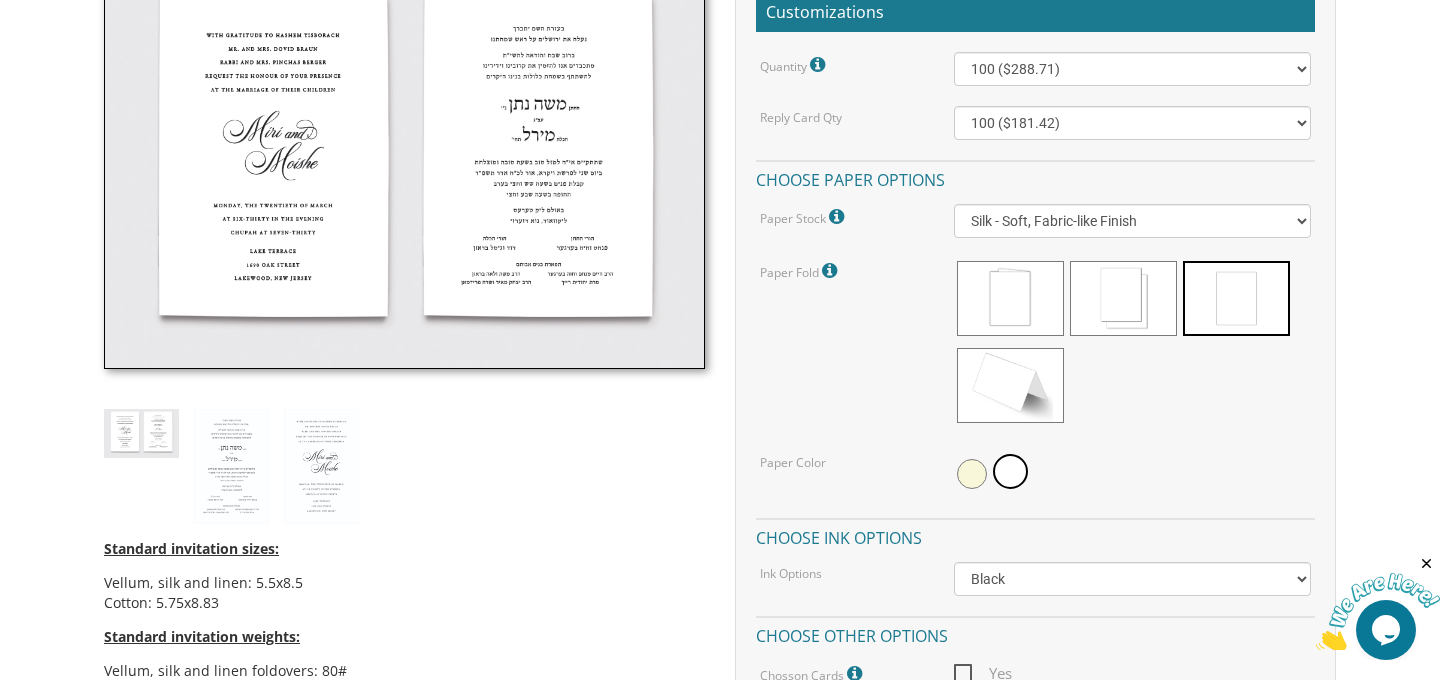 scroll, scrollTop: 766, scrollLeft: 0, axis: vertical 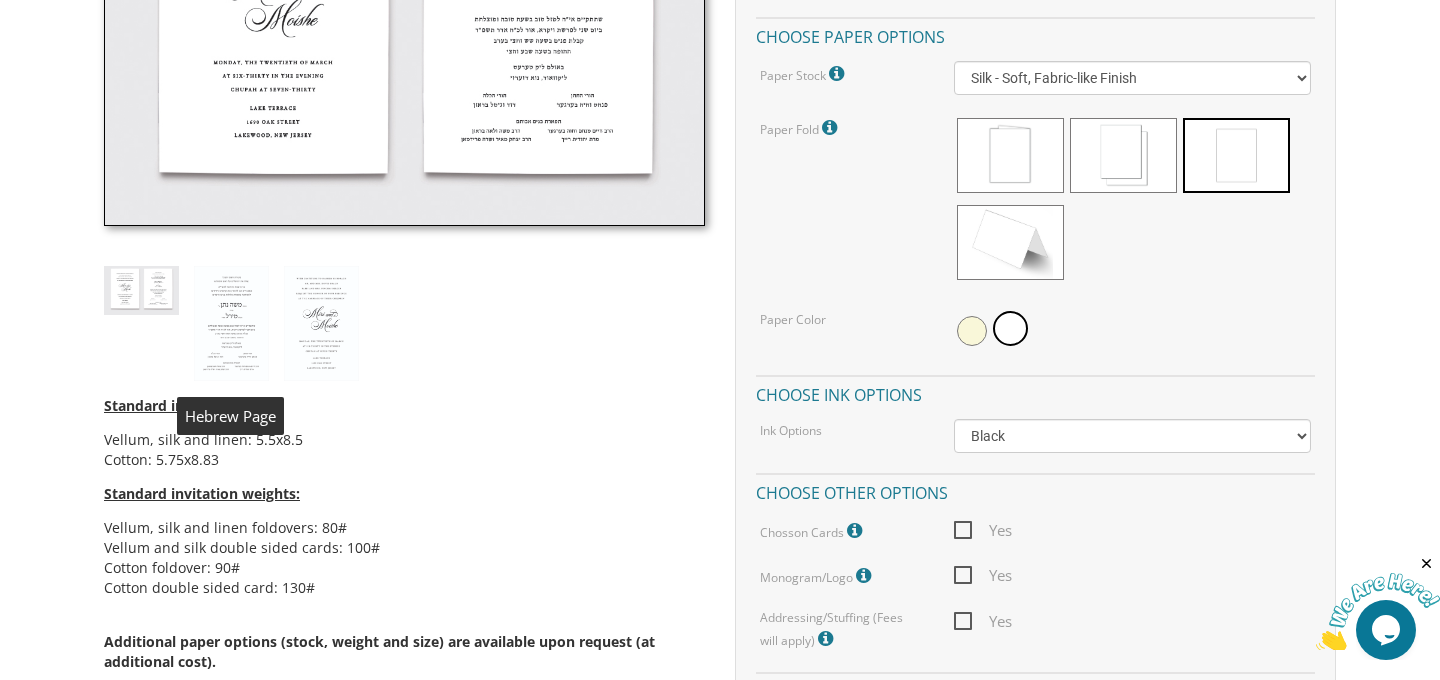 click at bounding box center (231, 324) 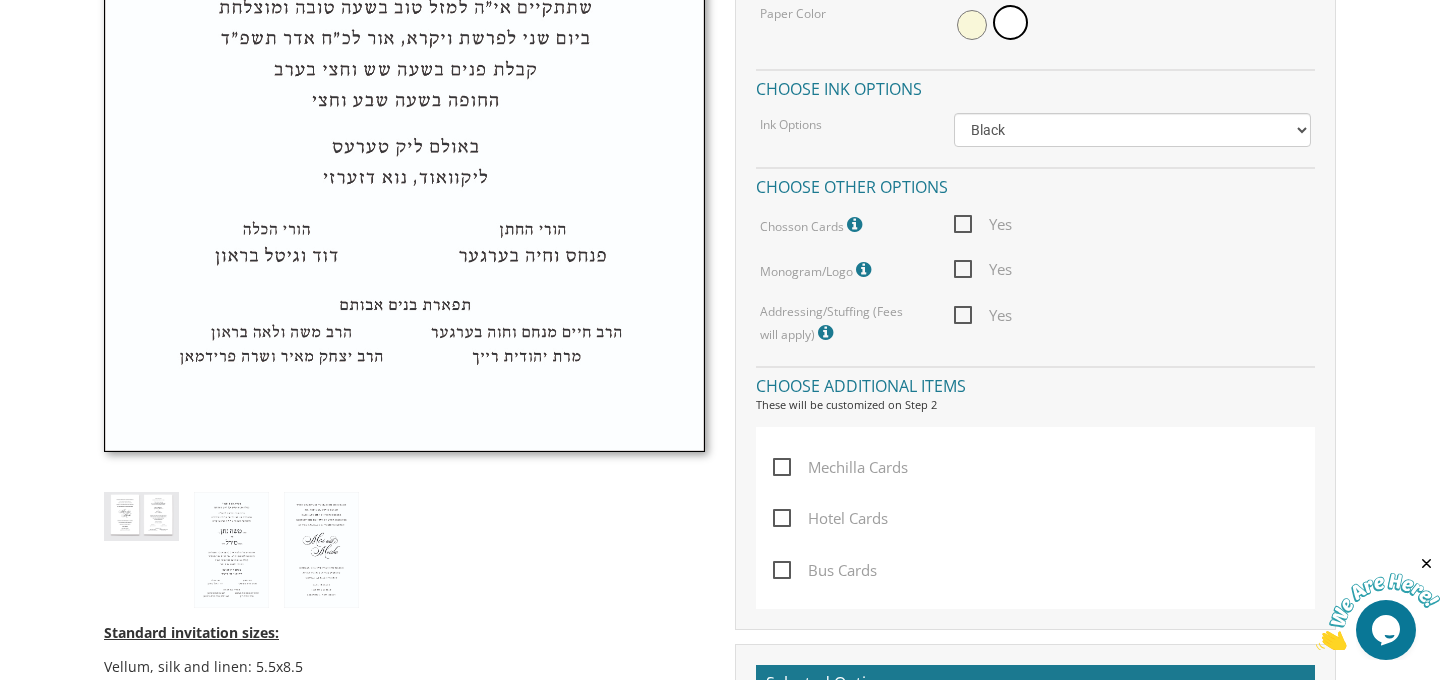 scroll, scrollTop: 1132, scrollLeft: 0, axis: vertical 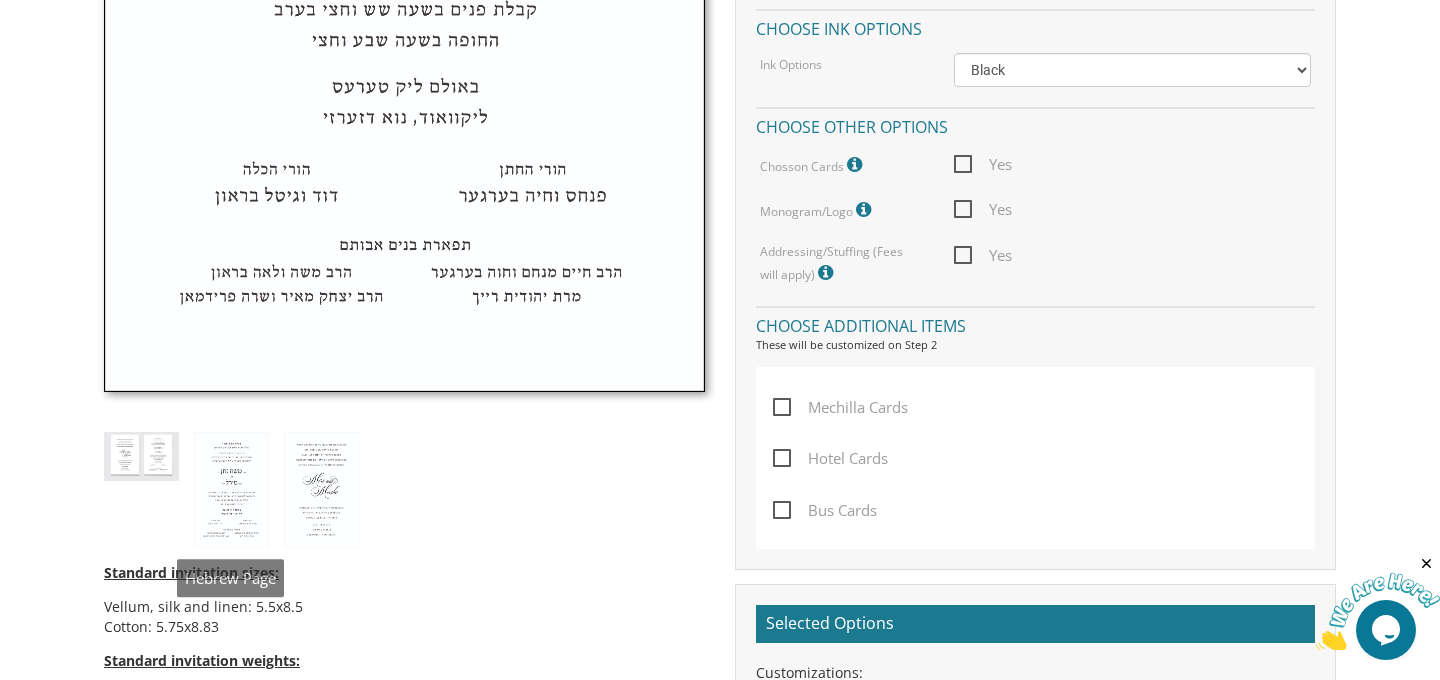 click at bounding box center [231, 490] 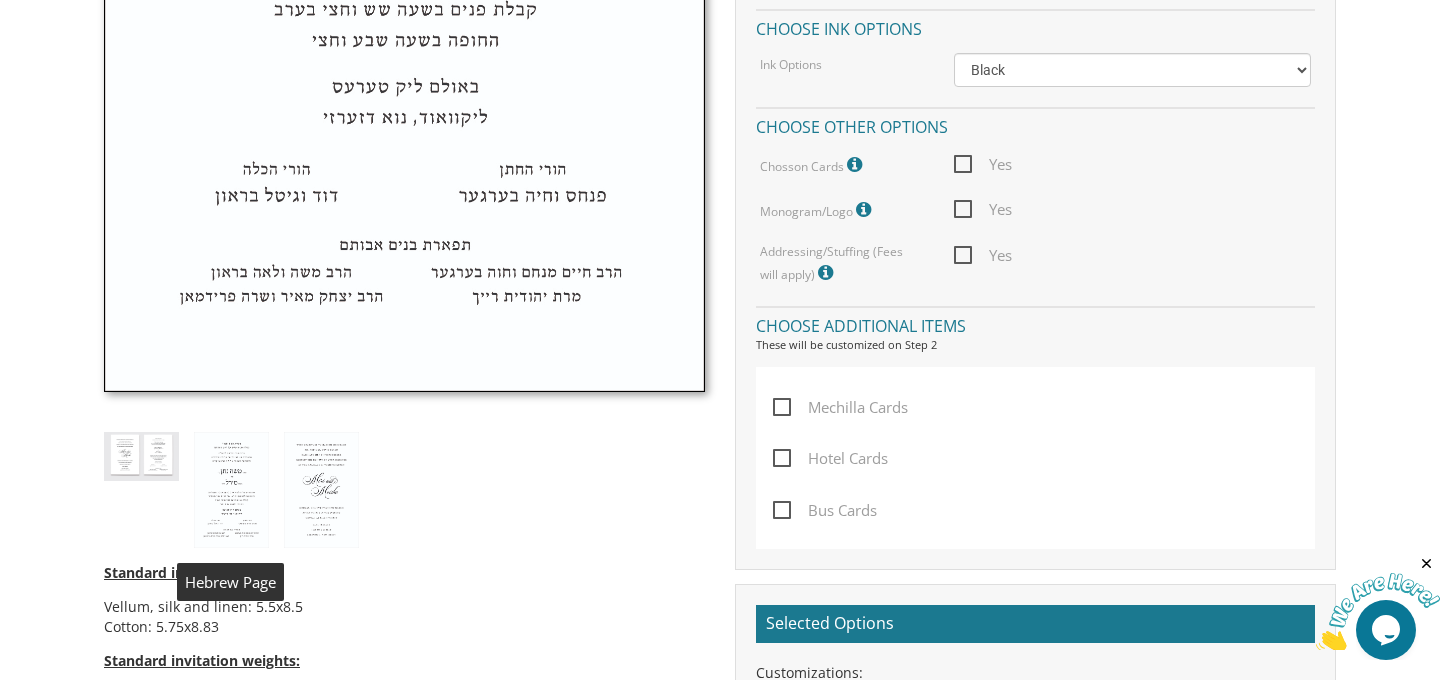 click at bounding box center (231, 490) 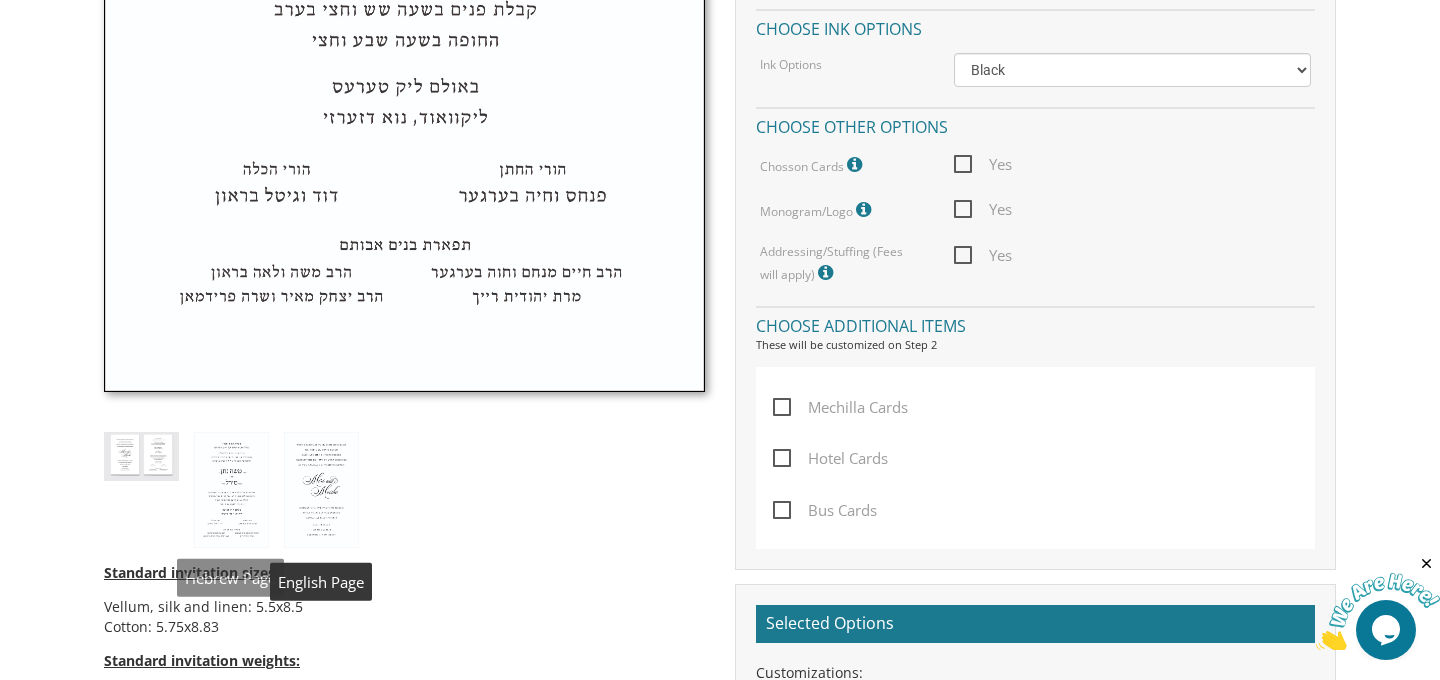 click at bounding box center [321, 490] 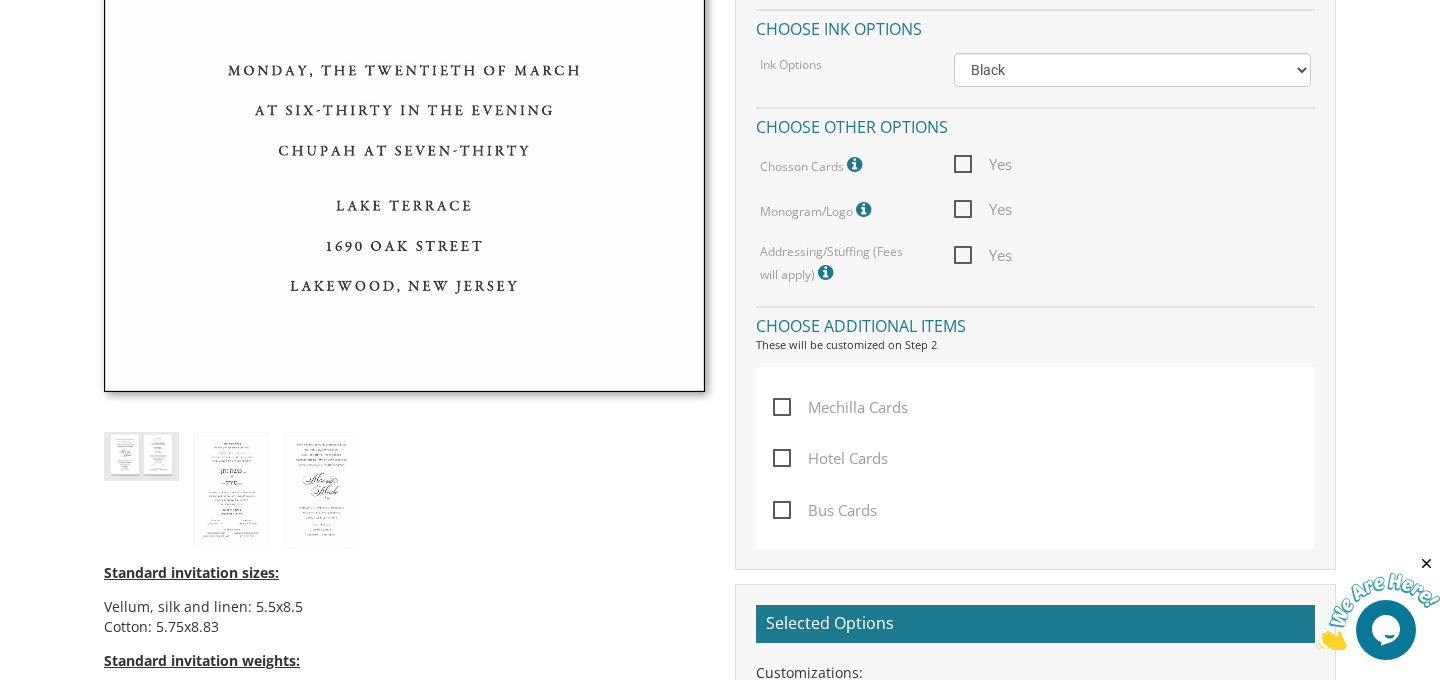 click on "Standard invitation sizes:
Vellum, silk and linen: 5.5x8.5
Cotton: 5.75x8.83
Standard invitation weights:
Vellum, silk and linen foldovers: 80#
Vellum and silk double sided cards: 100#
Cotton foldover: 90#
Cotton double sided card: 130#
Additional paper options (stock, weight and size) are available upon request (at additional cost).
Ask us about foil stamping and embossing options.
Please note that invitation postage may vary based on paper stock and size." at bounding box center [404, 213] 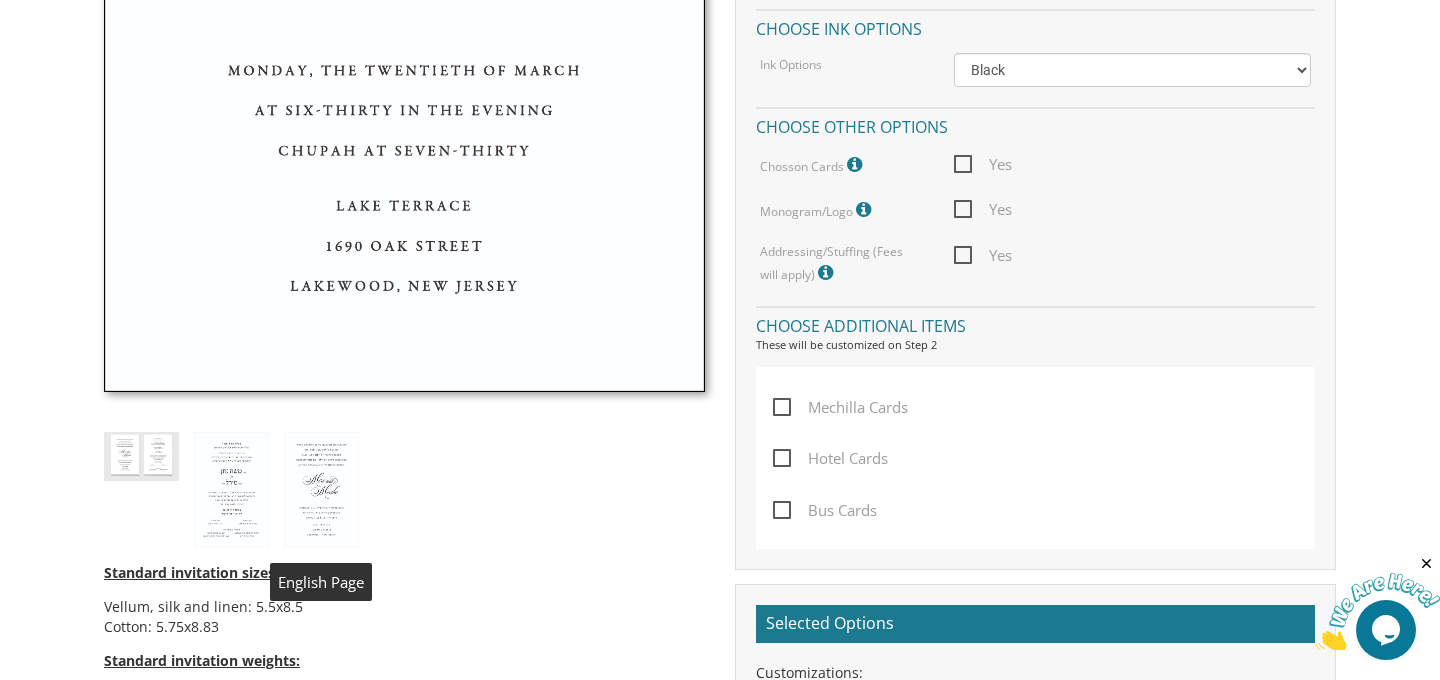 click at bounding box center [321, 490] 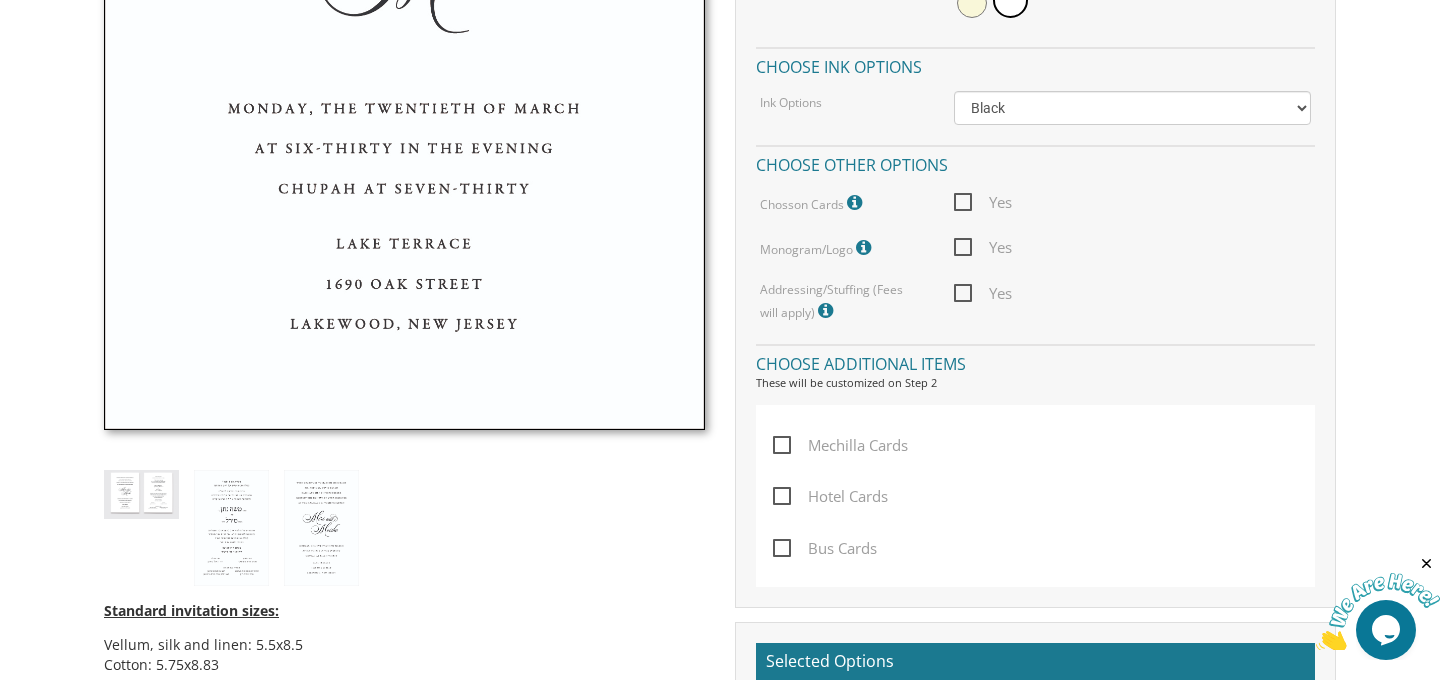 scroll, scrollTop: 435, scrollLeft: 0, axis: vertical 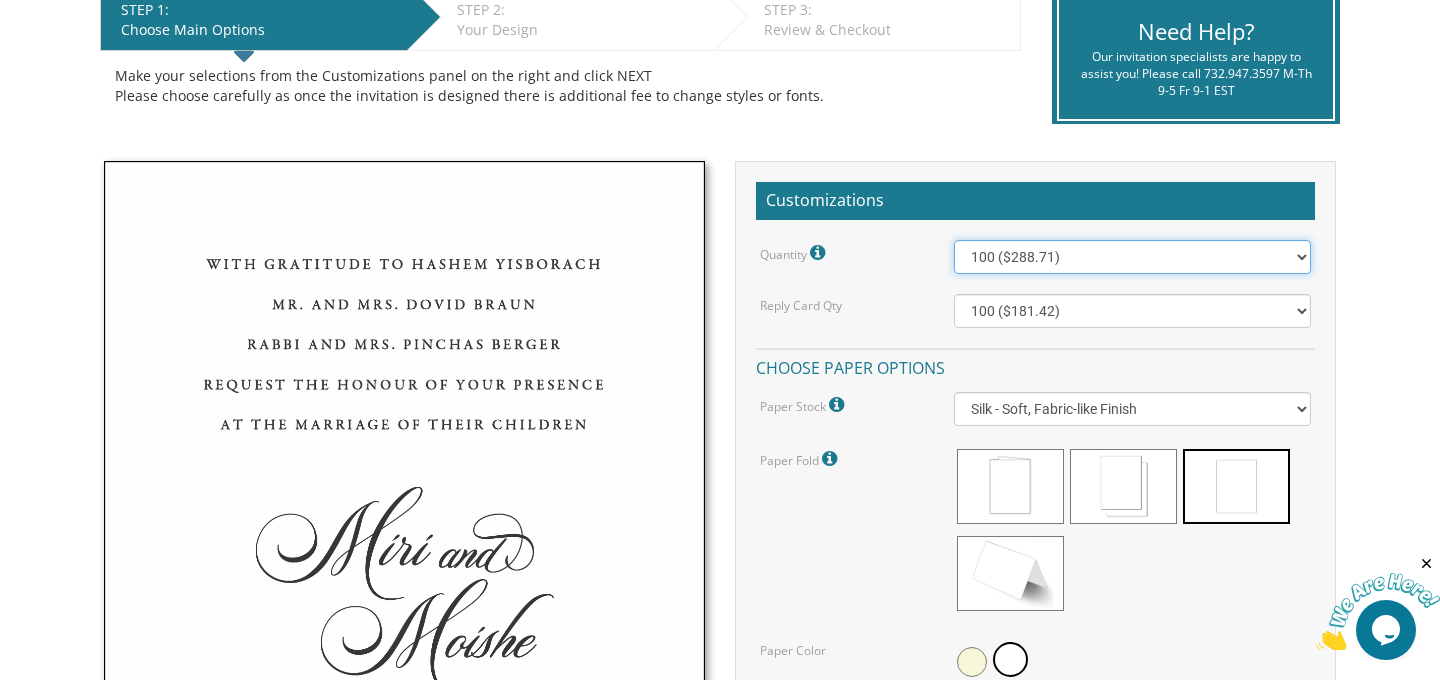 click on "100 ($288.71) 200 ($300.71) 300 ($430.89) 400 ($442.89) 500 ($573.09) 600 ($585.09) 700 ($715.25) 800 ($725.75) 900 ($790.49) 1000 ($869.45) 1100 ($881.45) 1200 ($1,011.63) 1300 ($1,022.13) 1400 ($1,085.38) 1500 ($1,164.34) 1600 ($1,226.06) 1700 ($1,306.49) 1800 ($1,366.73) 1900 ($1,445.69) 2000 ($1,457.69)" at bounding box center (1133, 257) 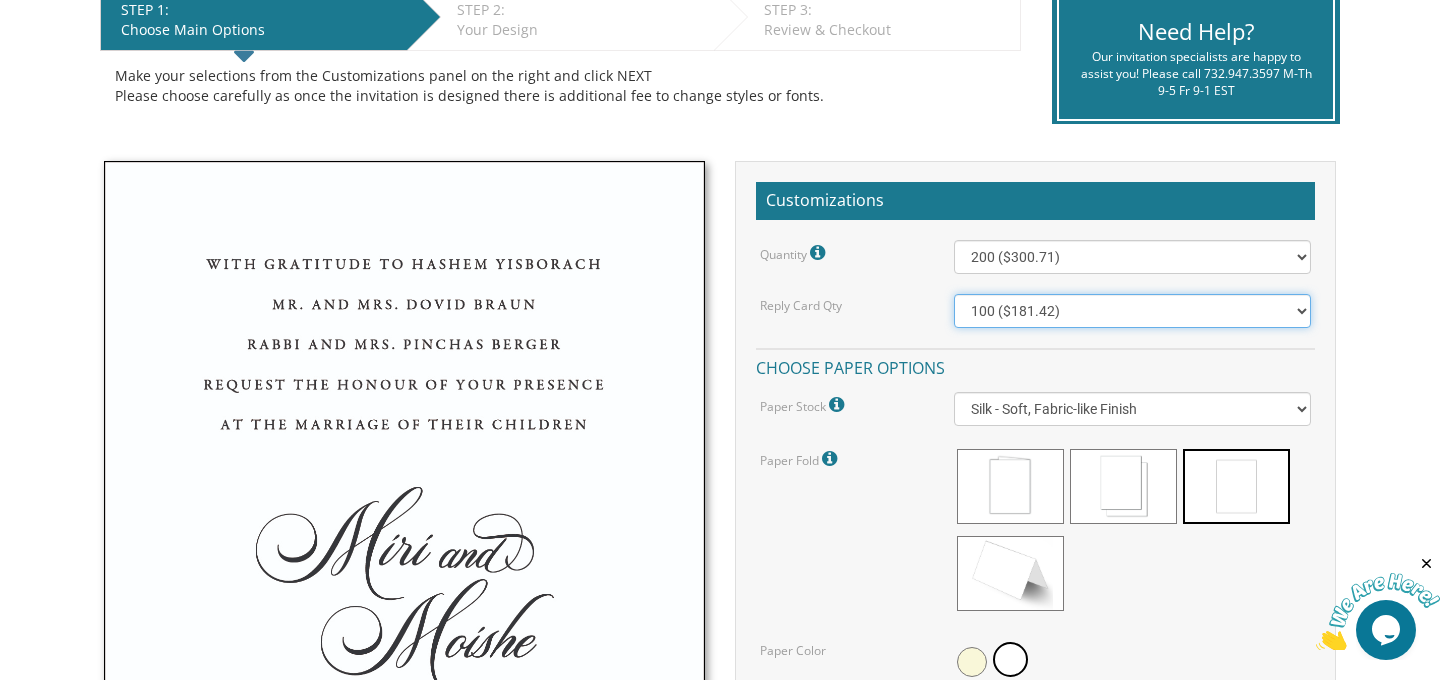 click on "100 ($181.42) 200 ($185.92) 300 ($193.42) 400 ($196.42) 500 ($254.30) 600 ($258.80) 700 ($264.80) 800 ($269.30) 900 ($323.78) 1000 ($381.68) 1100 ($386.18) 1200 ($392.18) 1300 ($396.68) 1400 ($453.06) 1500 ($457.56) 1600 ($462.06) 1700 ($468.06) 1800 ($472.56) 1900 ($580.48) 2000 ($584.98)" at bounding box center [1133, 311] 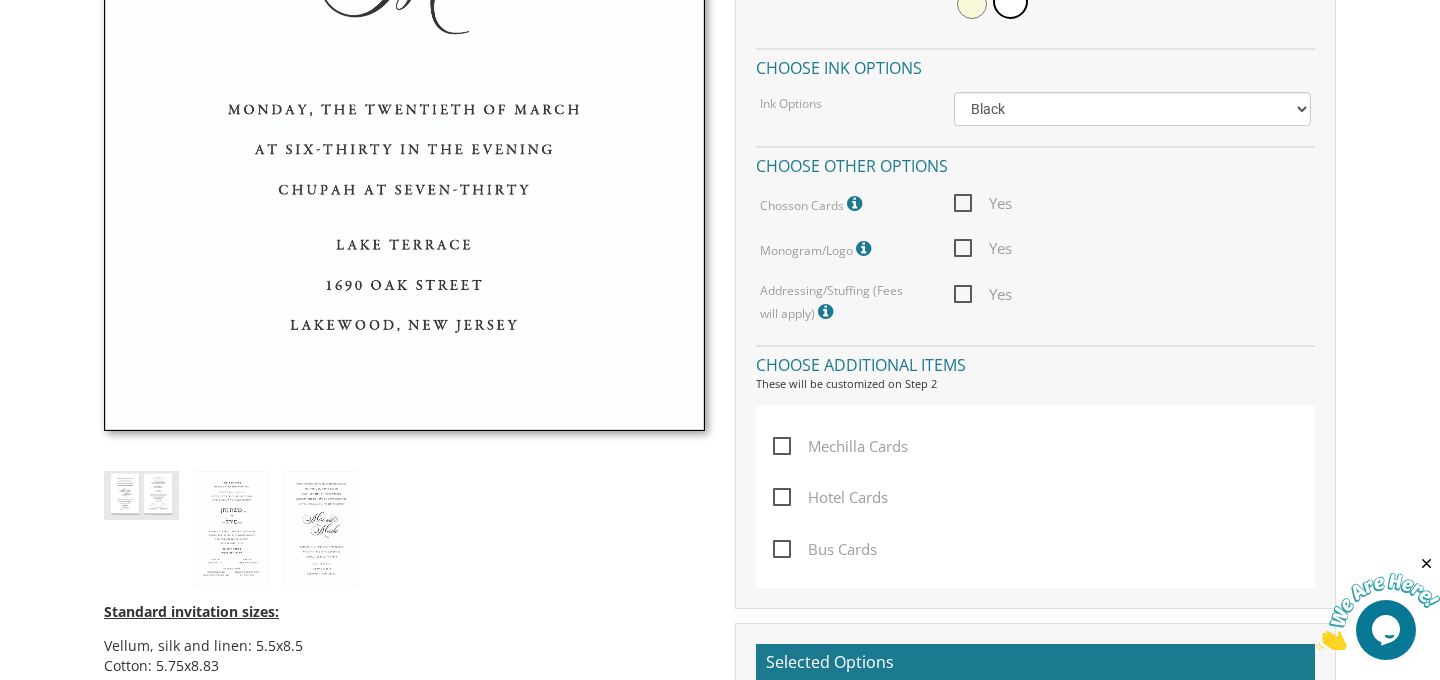 scroll, scrollTop: 1079, scrollLeft: 0, axis: vertical 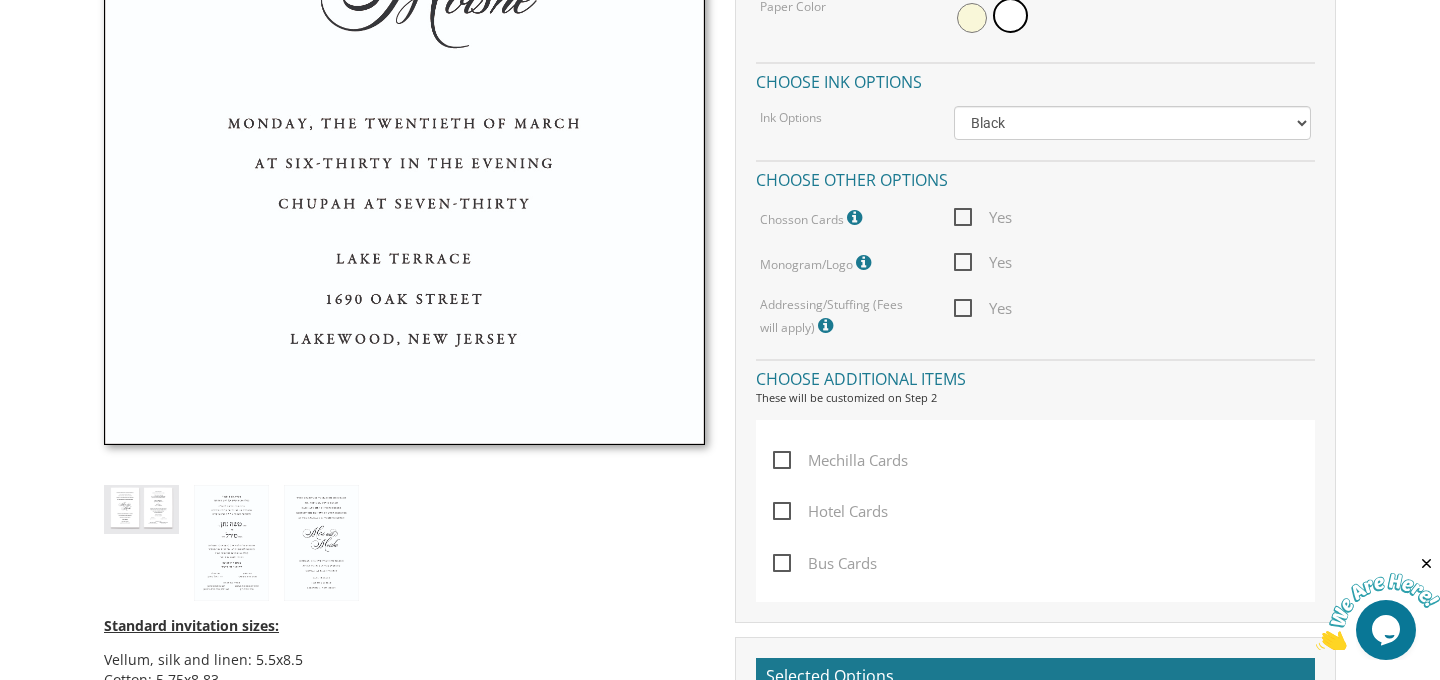 click at bounding box center (828, 326) 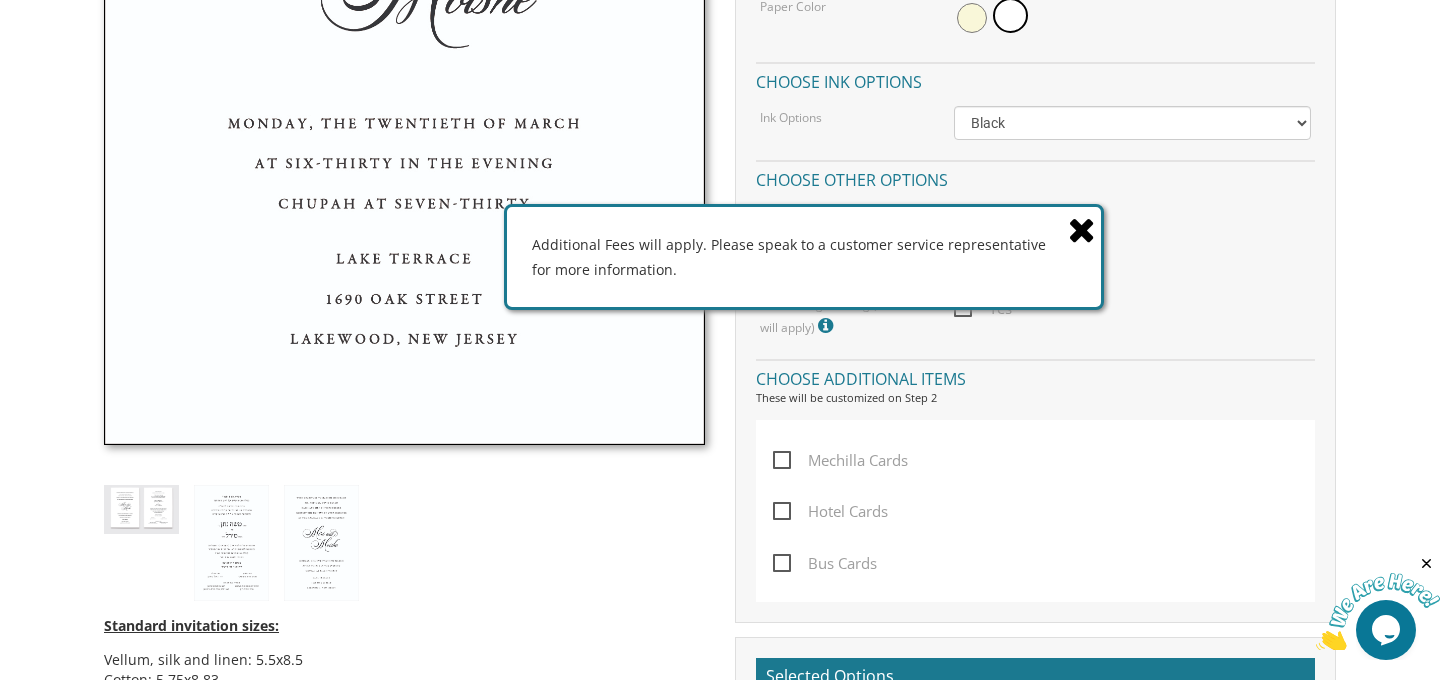 click at bounding box center [1082, 229] 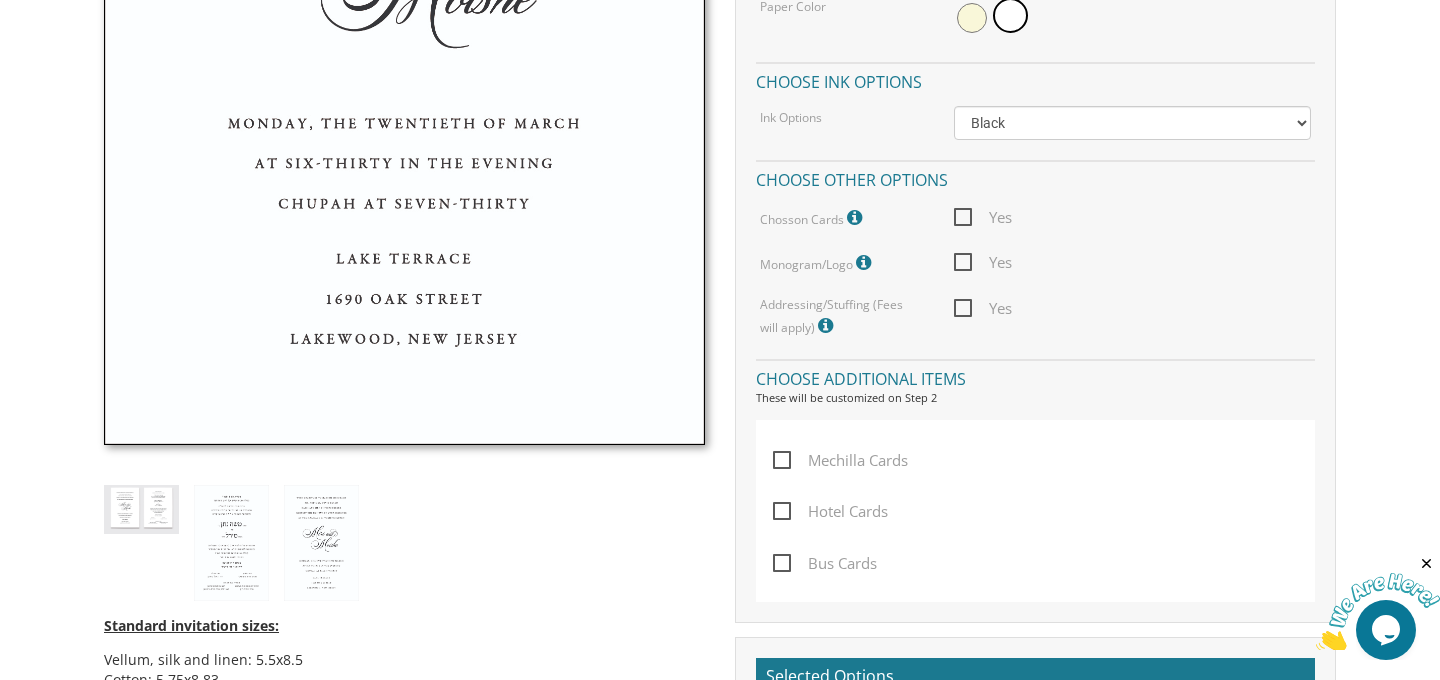 click at bounding box center (857, 218) 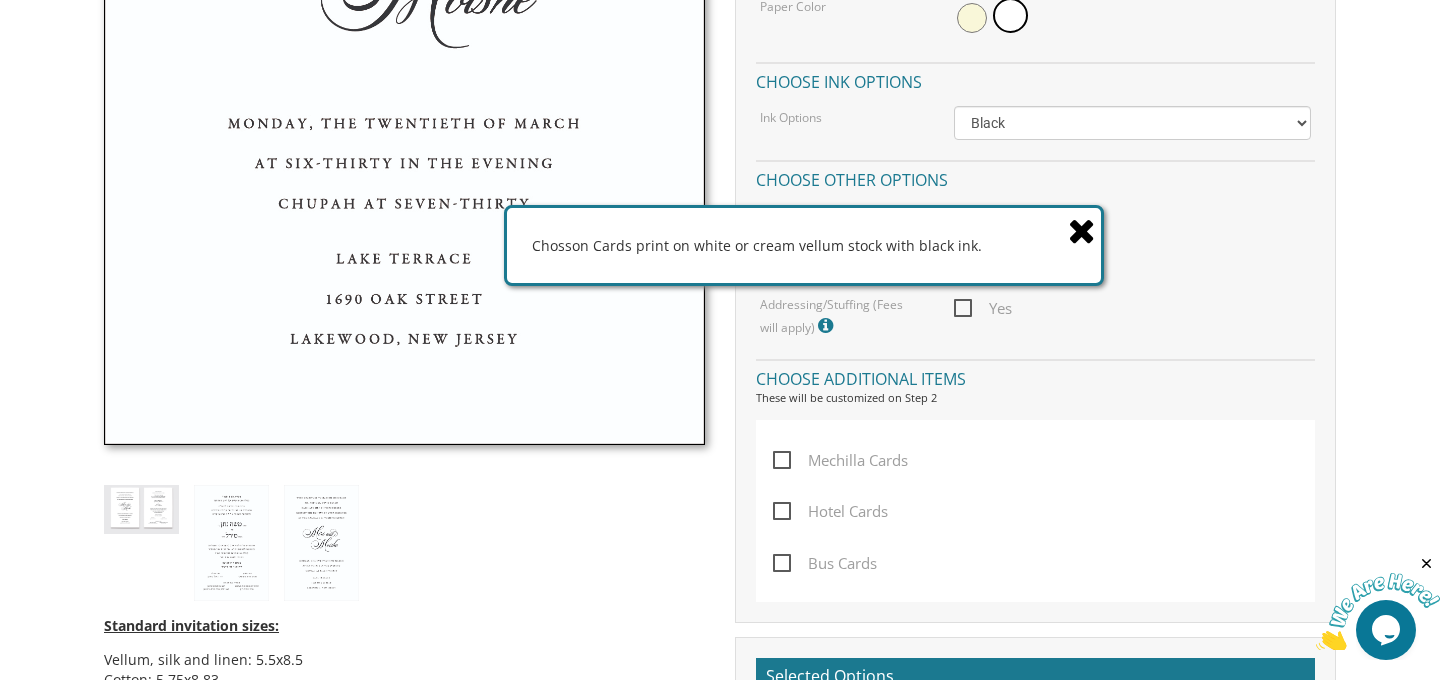 click at bounding box center [1082, 230] 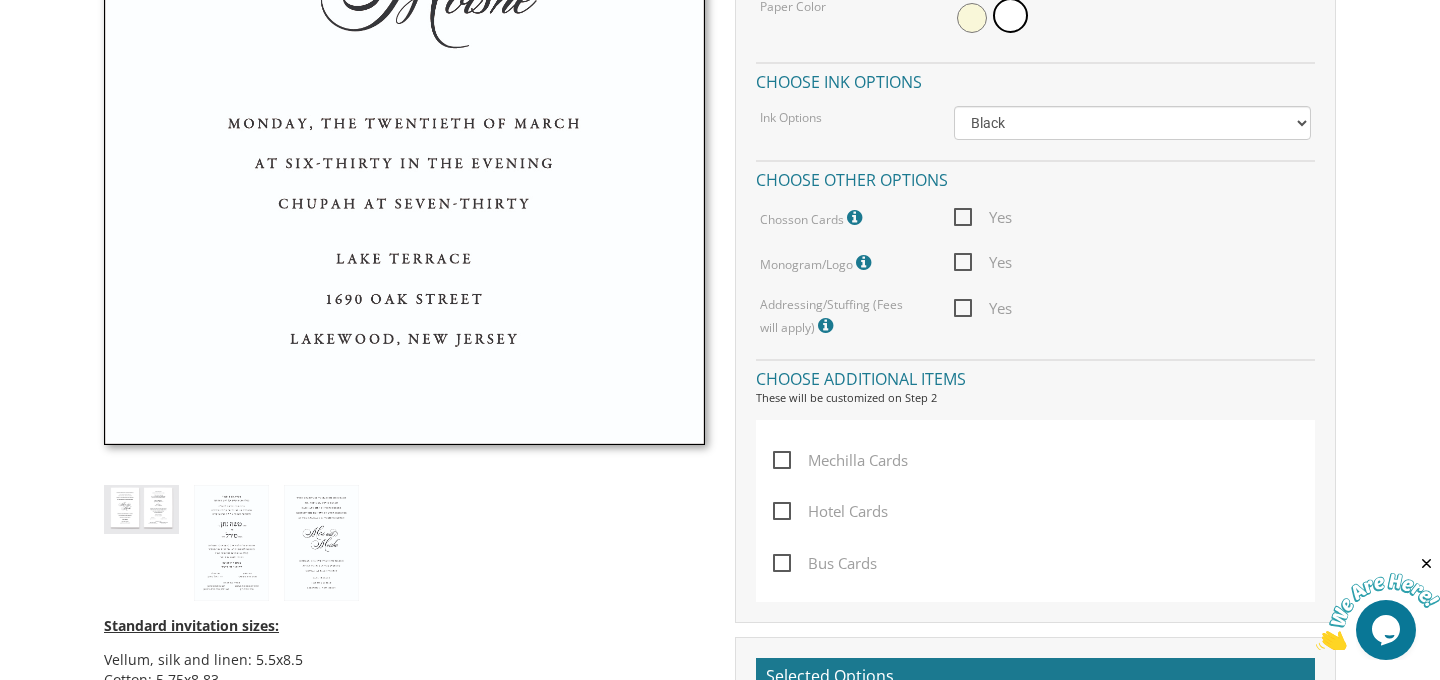 click at bounding box center (866, 263) 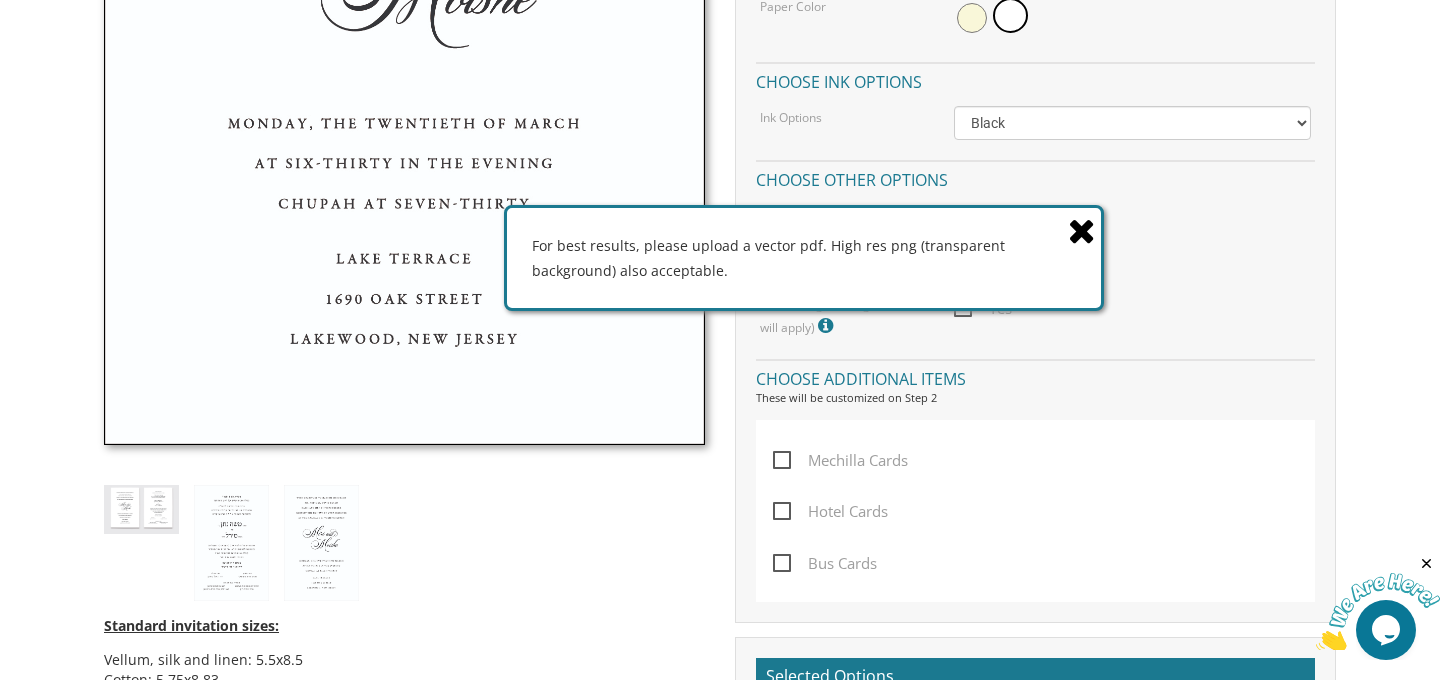 click at bounding box center [1082, 230] 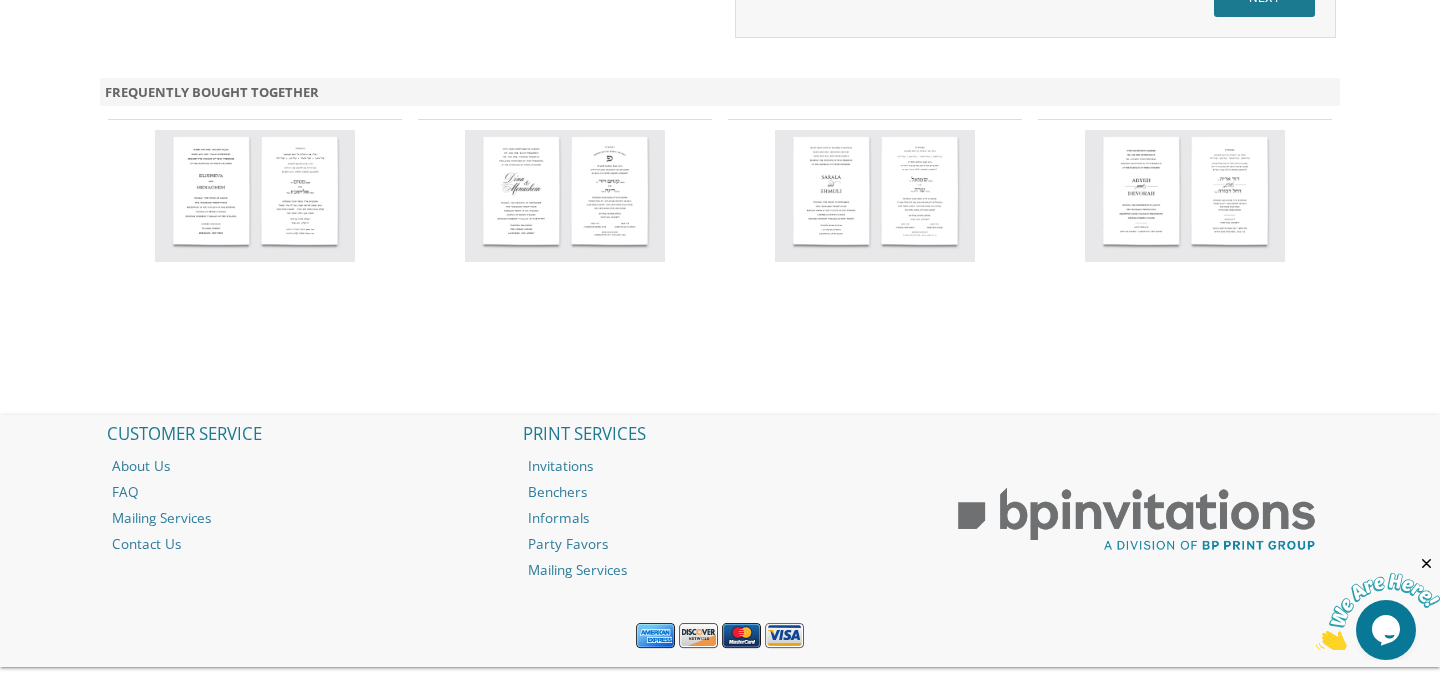 scroll, scrollTop: 2085, scrollLeft: 0, axis: vertical 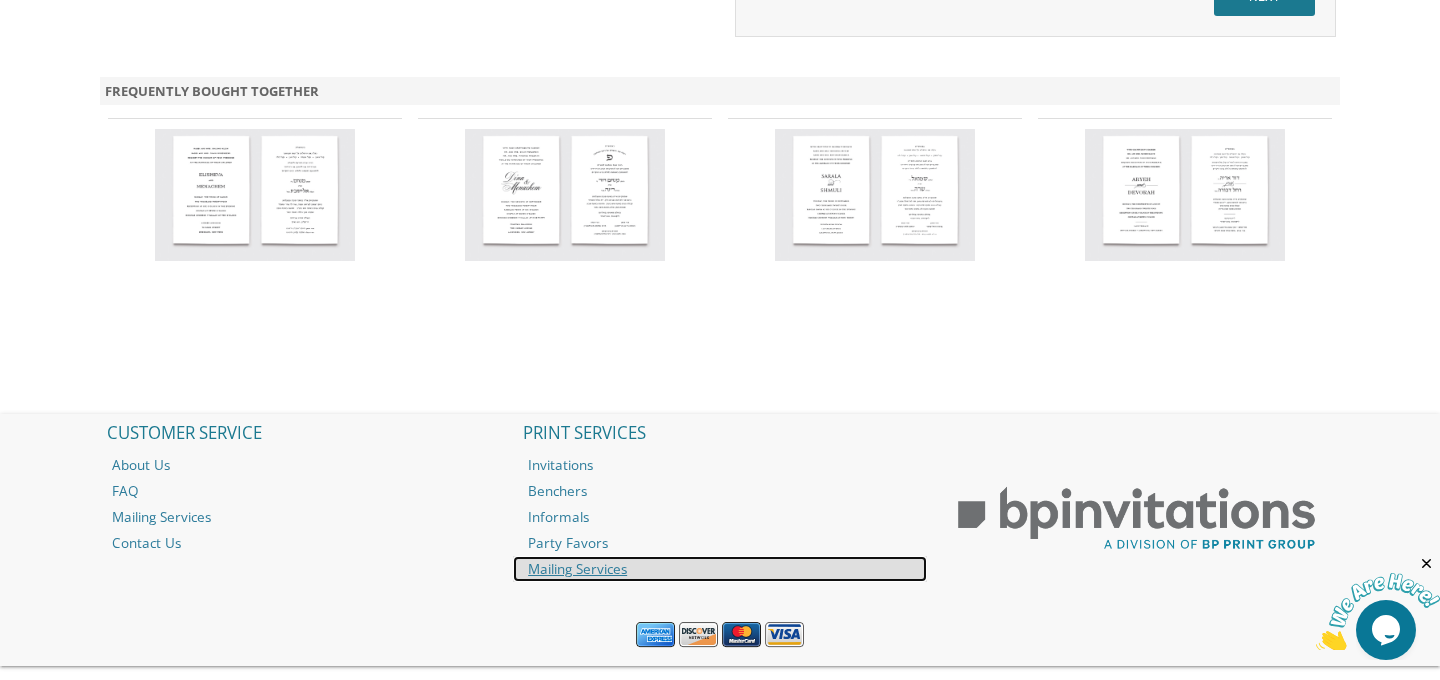 click on "Mailing Services" at bounding box center (720, 569) 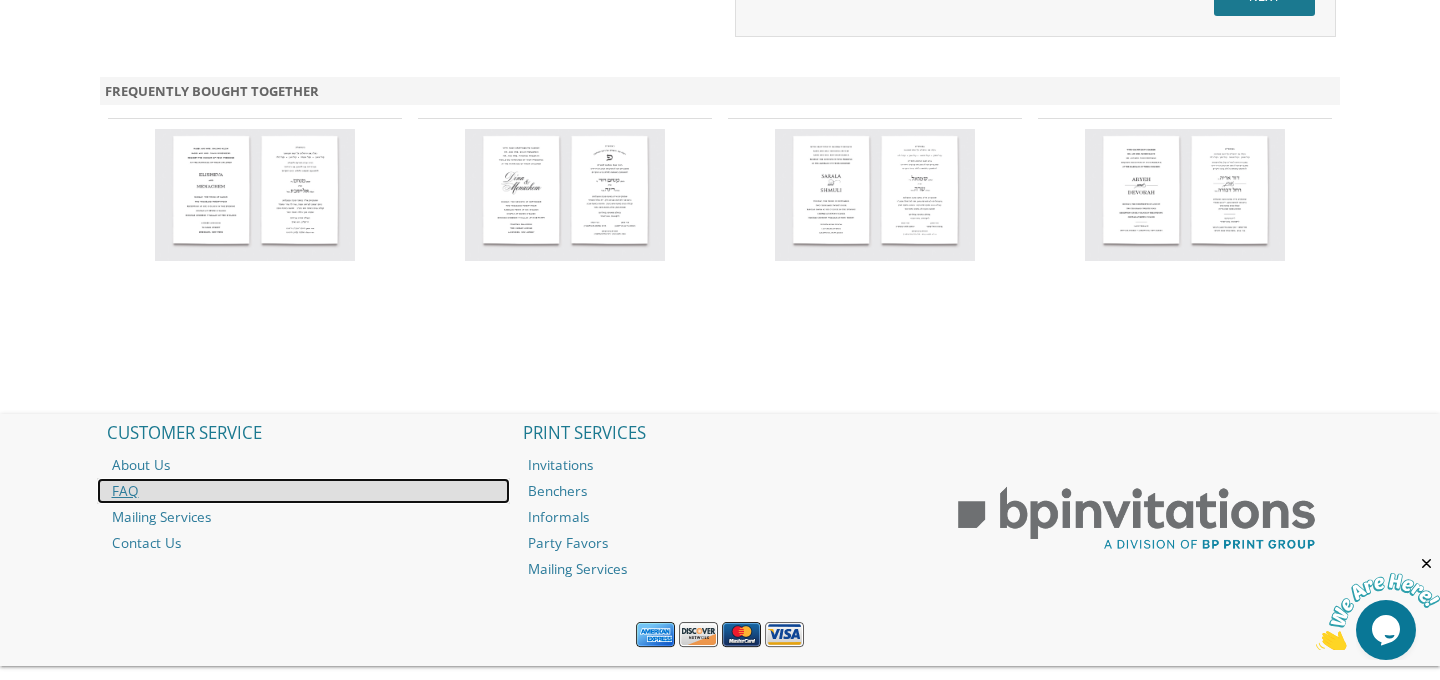 click on "FAQ" at bounding box center (304, 491) 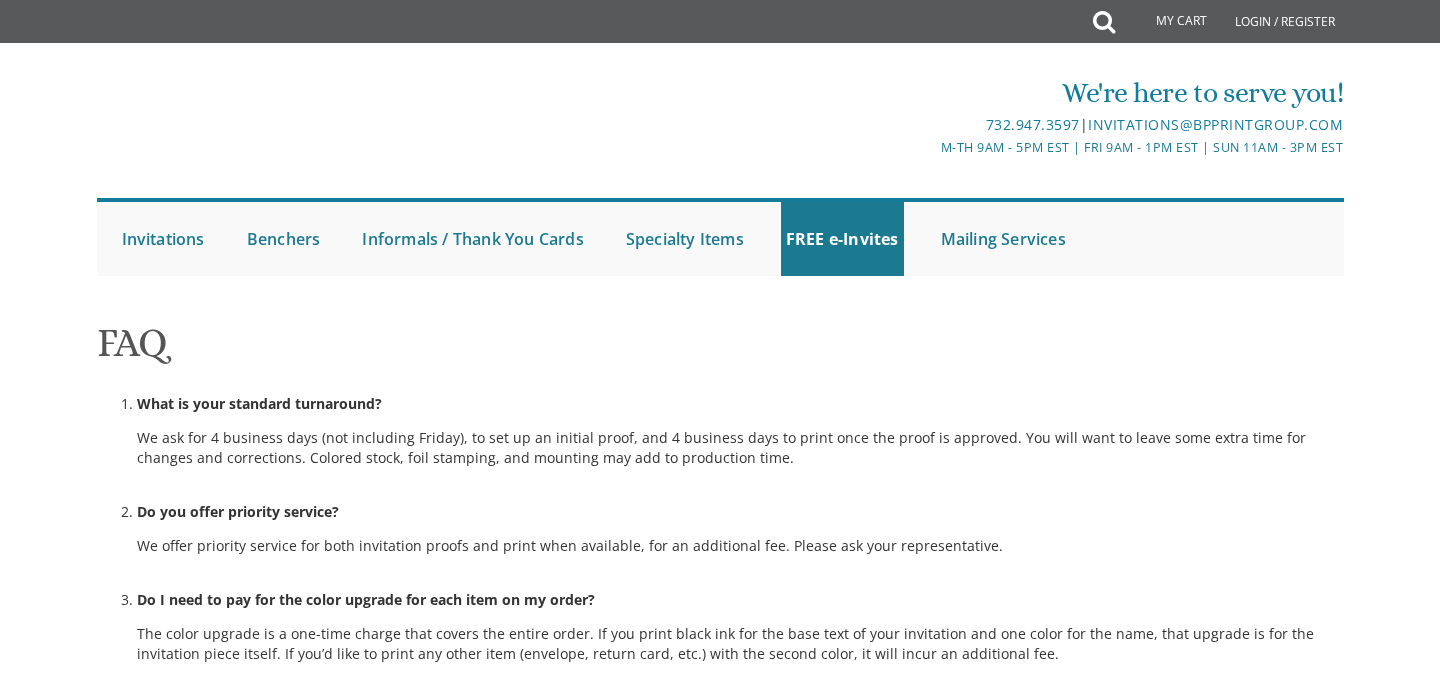 scroll, scrollTop: 0, scrollLeft: 0, axis: both 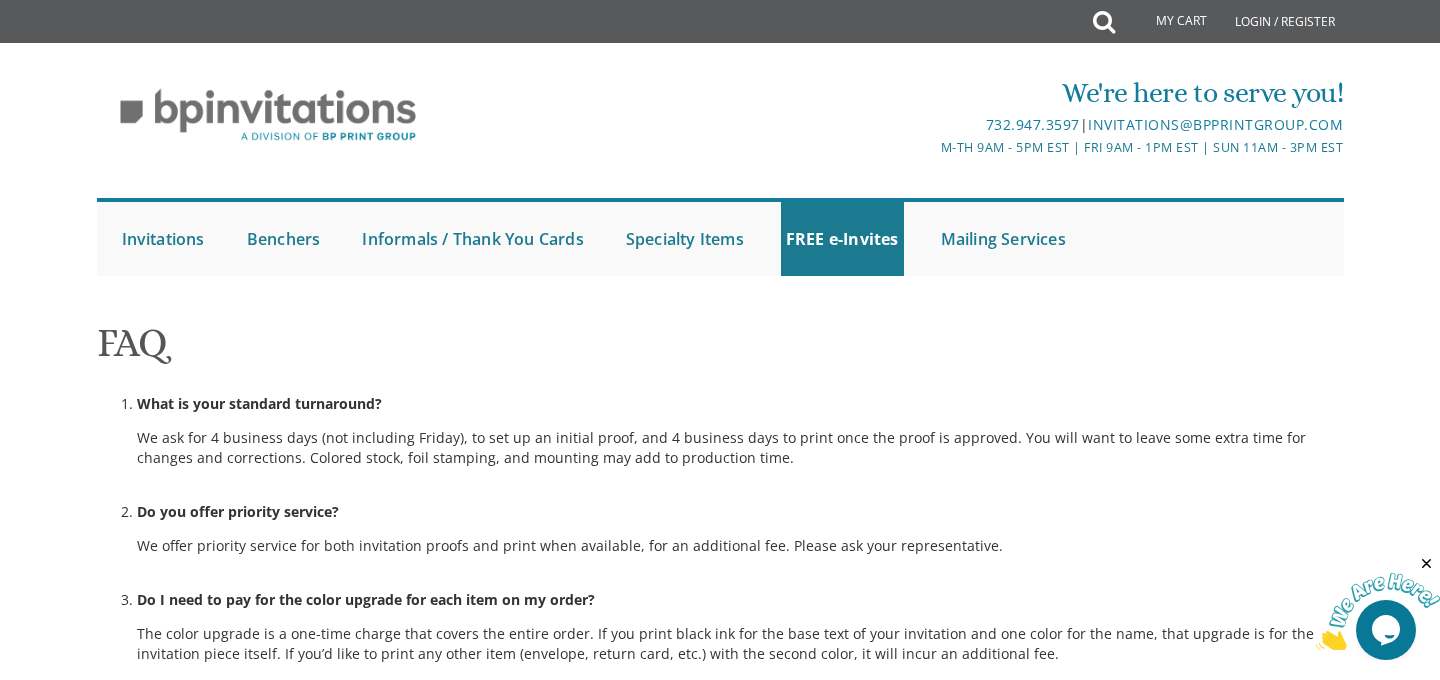 click on "Mailing Services" at bounding box center [304, 1950] 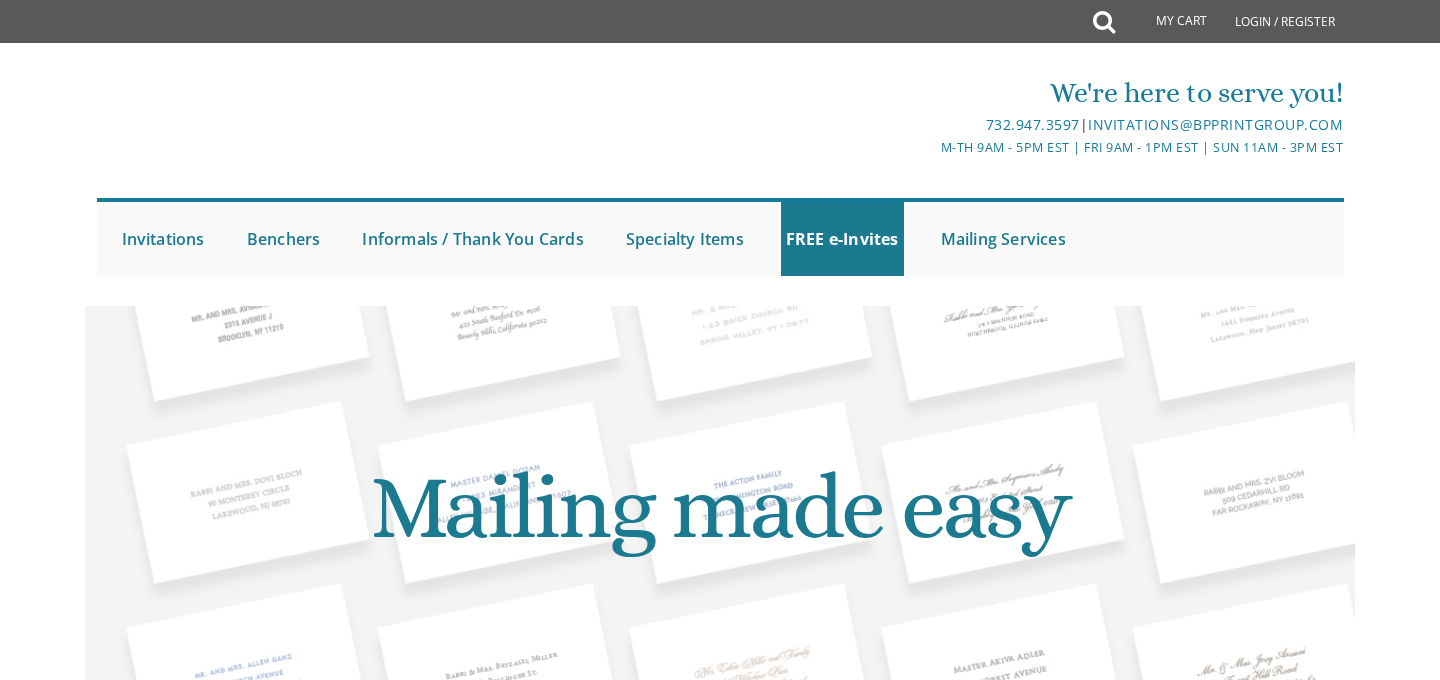scroll, scrollTop: 0, scrollLeft: 0, axis: both 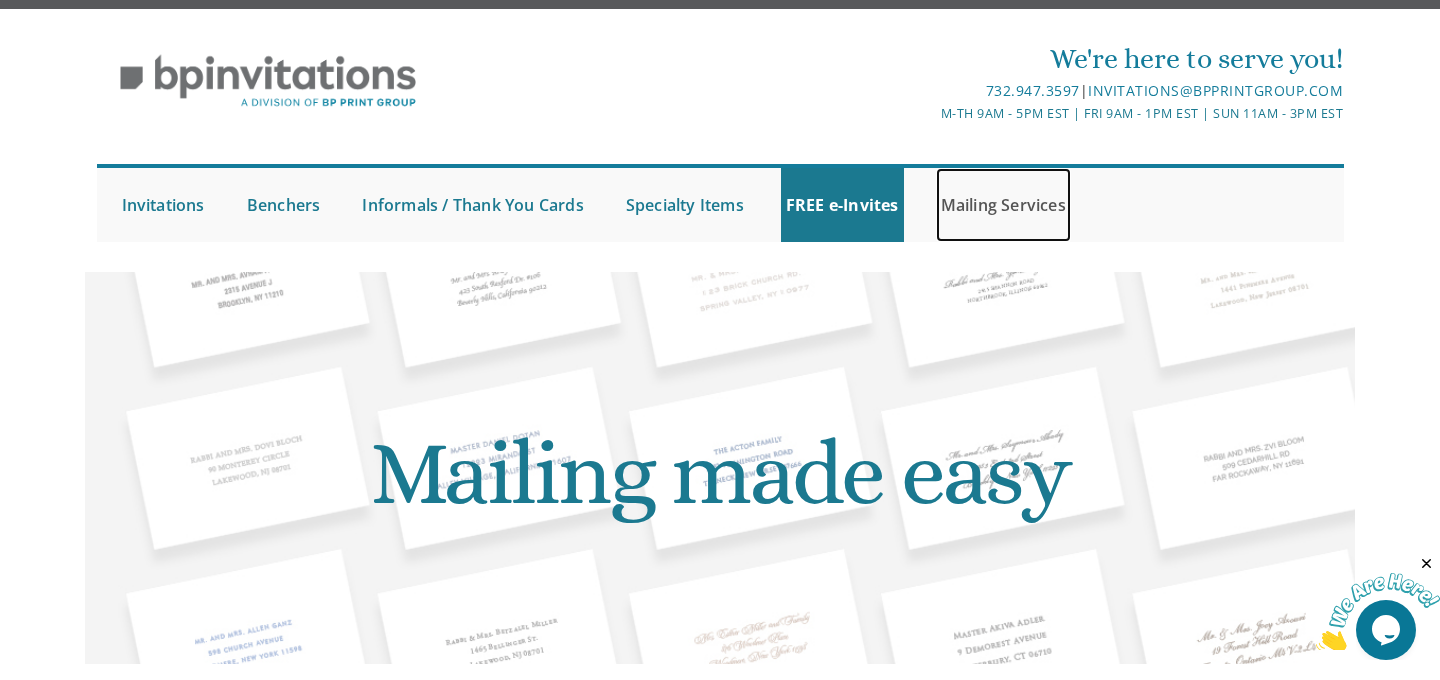 click on "Mailing Services" at bounding box center (1003, 205) 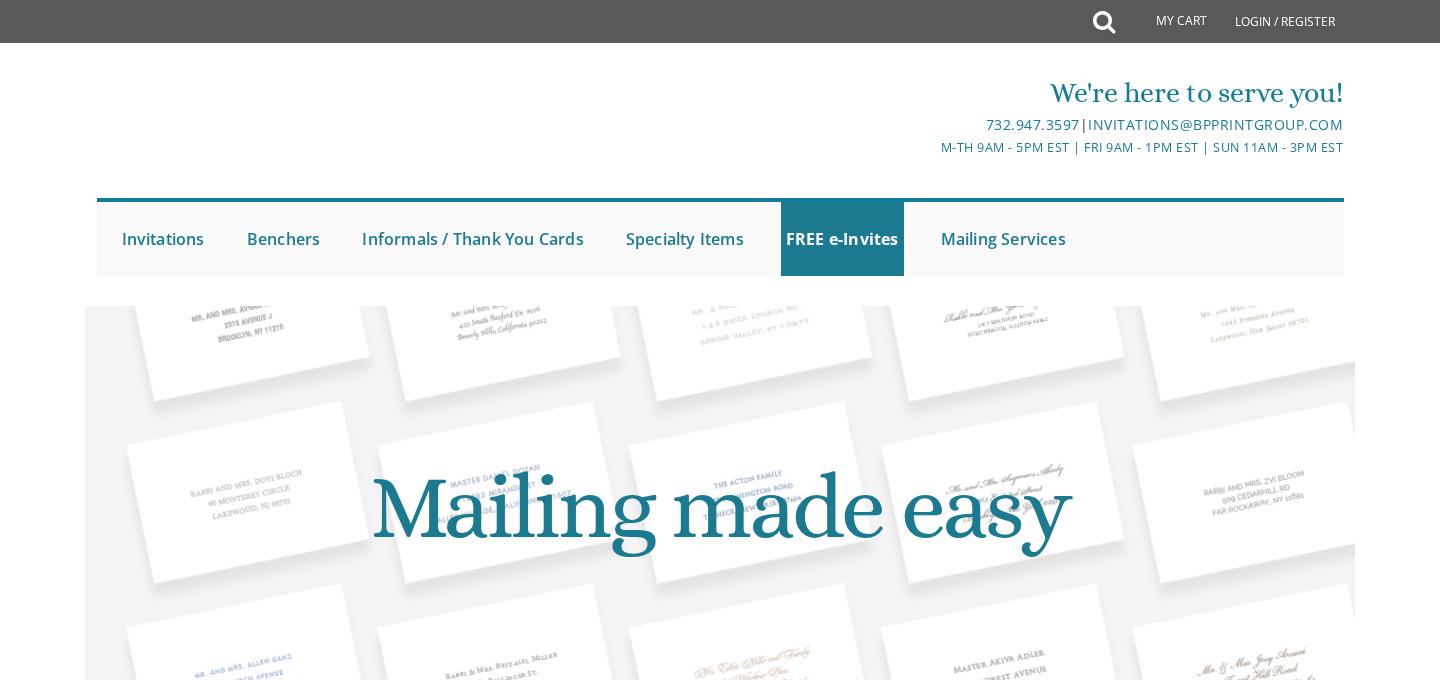 scroll, scrollTop: 0, scrollLeft: 0, axis: both 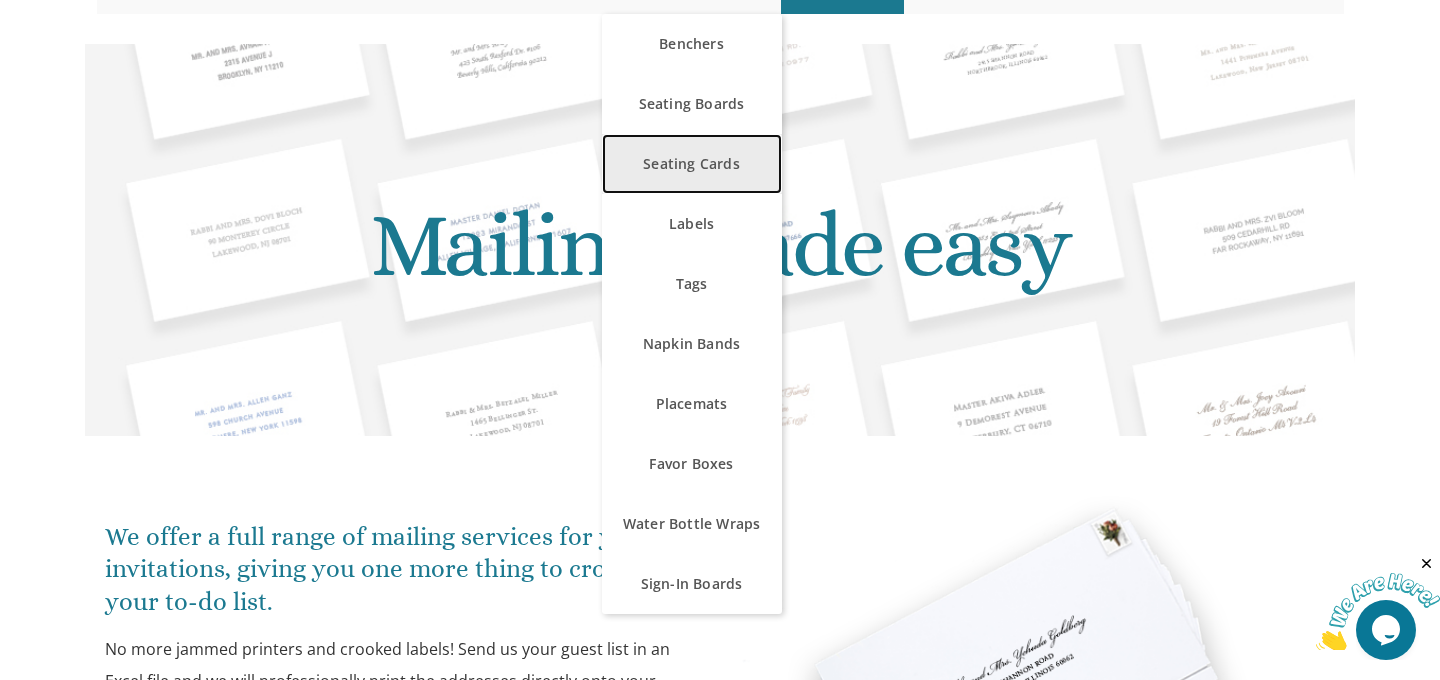 click on "Seating Cards" at bounding box center (692, 164) 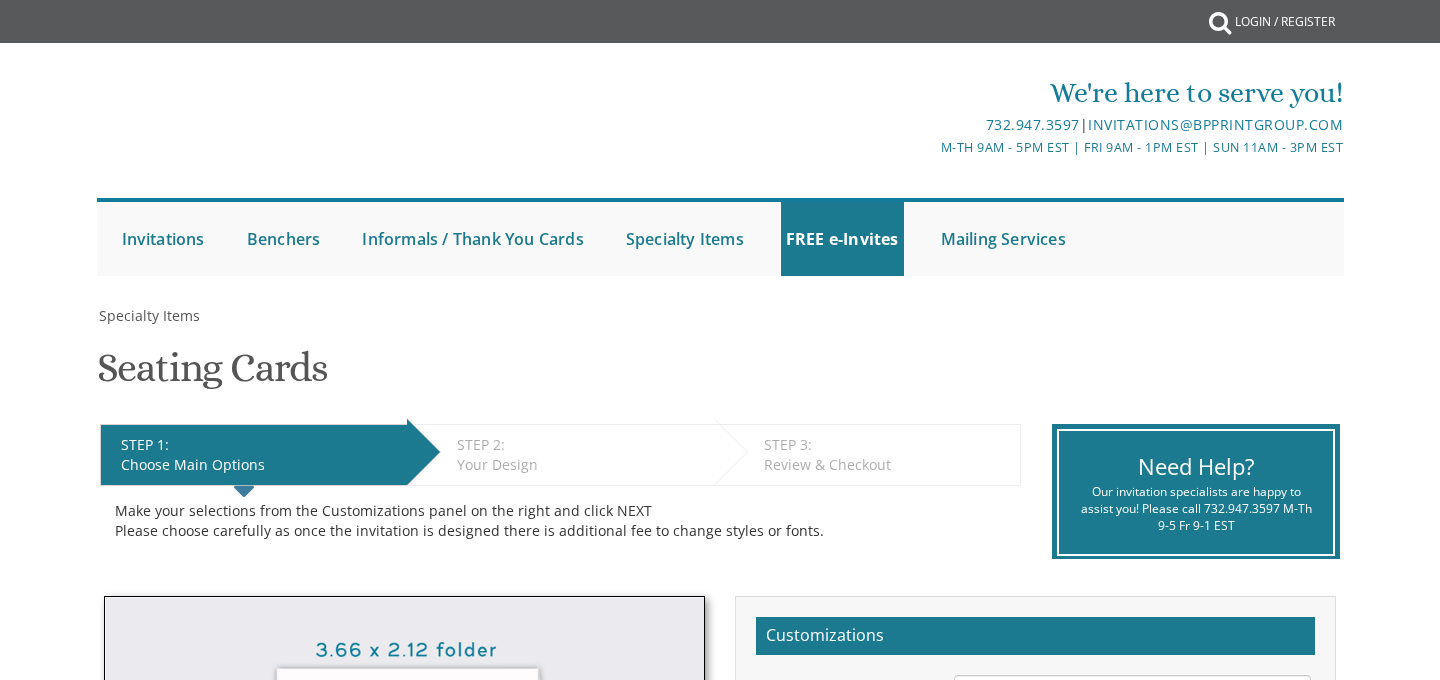 scroll, scrollTop: 0, scrollLeft: 0, axis: both 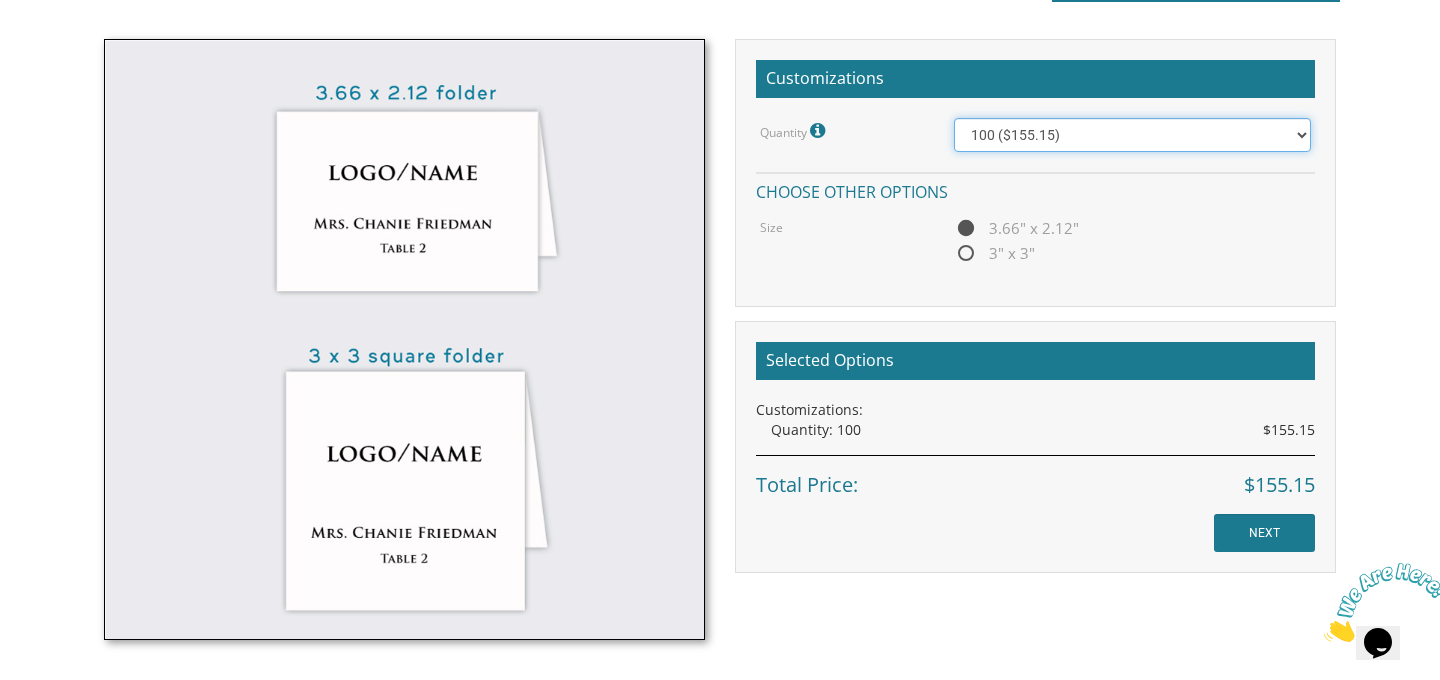 click on "100 ($155.15) 200 ($172.55) 300 ($171.80) 400 ($191.75)" at bounding box center [1133, 135] 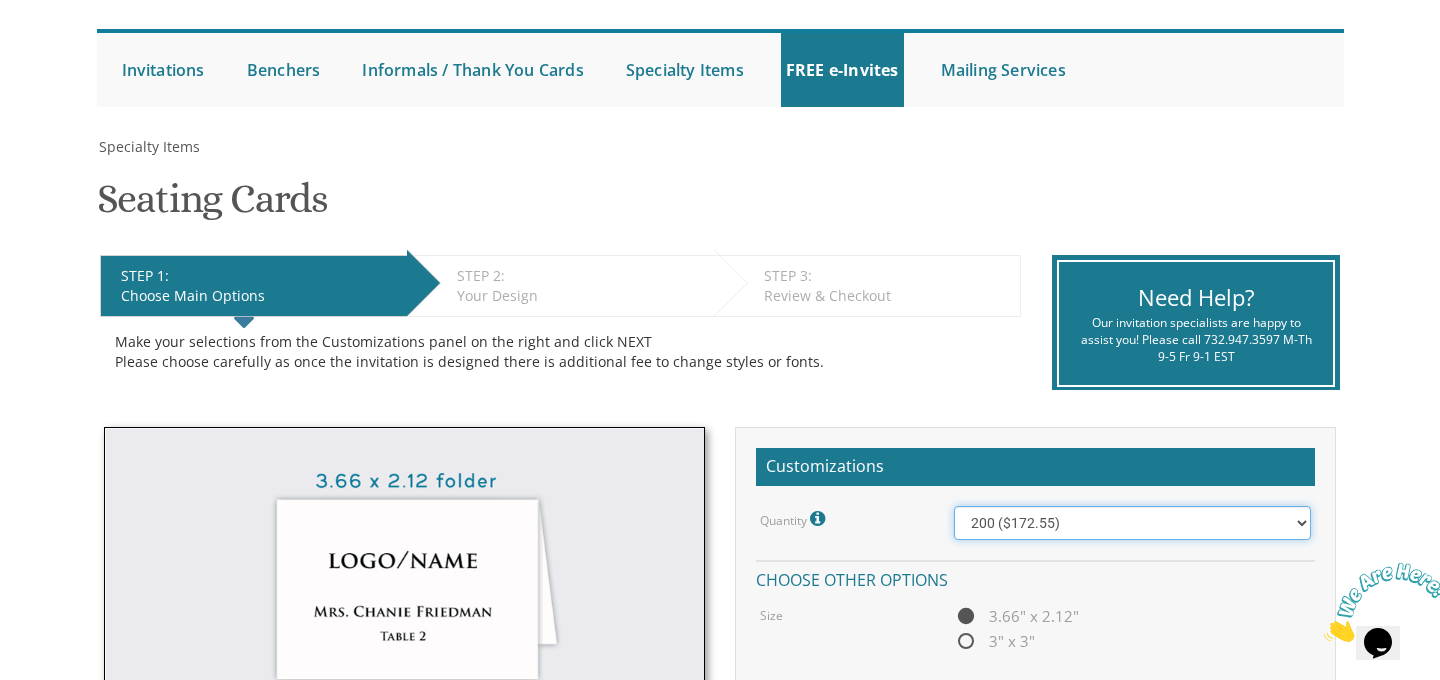scroll, scrollTop: 167, scrollLeft: 0, axis: vertical 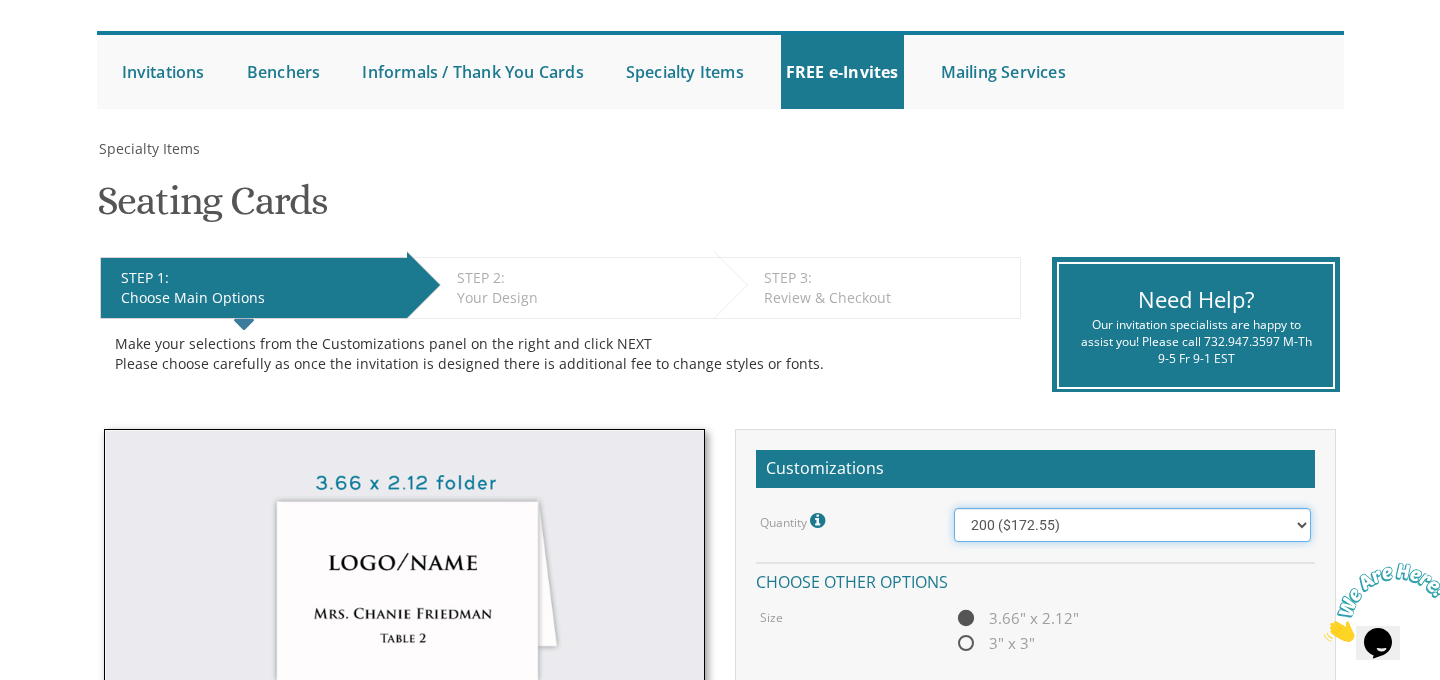click on "100 ($155.15) 200 ($172.55) 300 ($171.80) 400 ($191.75)" at bounding box center (1133, 525) 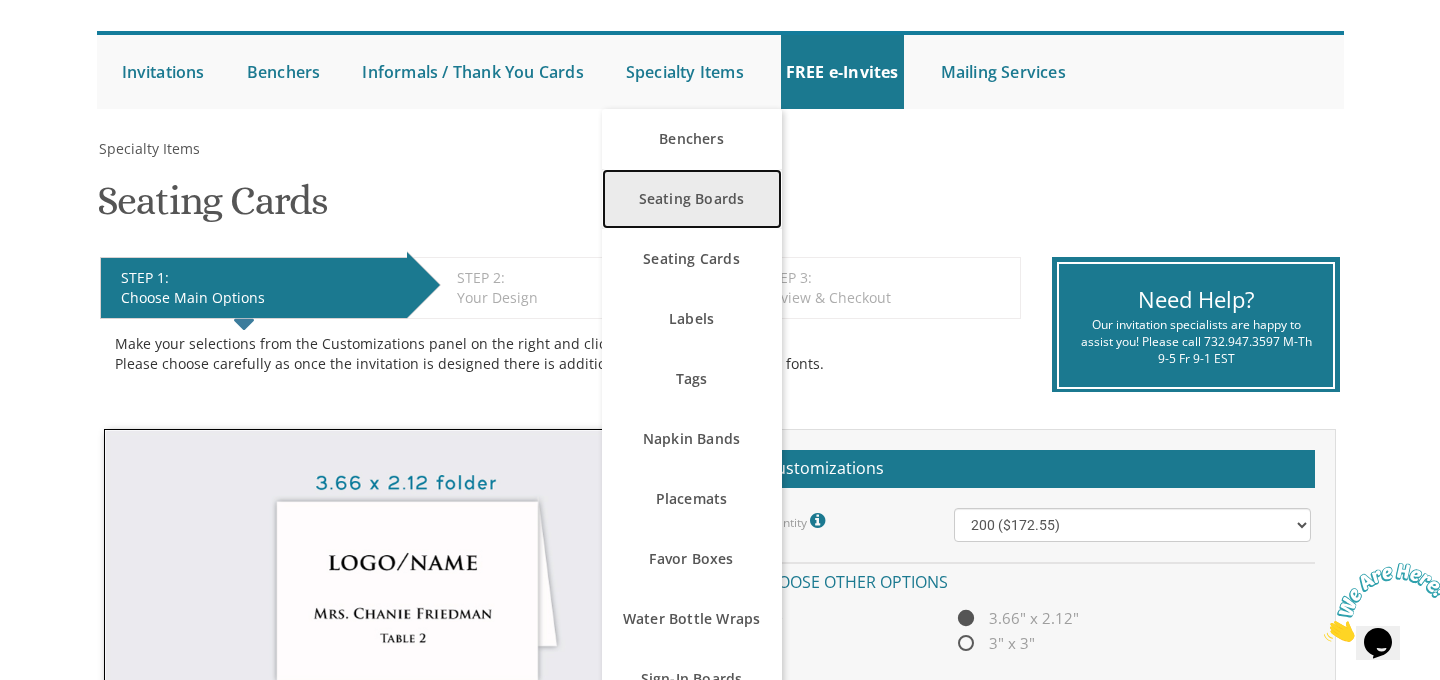 click on "Seating Boards" at bounding box center [692, 199] 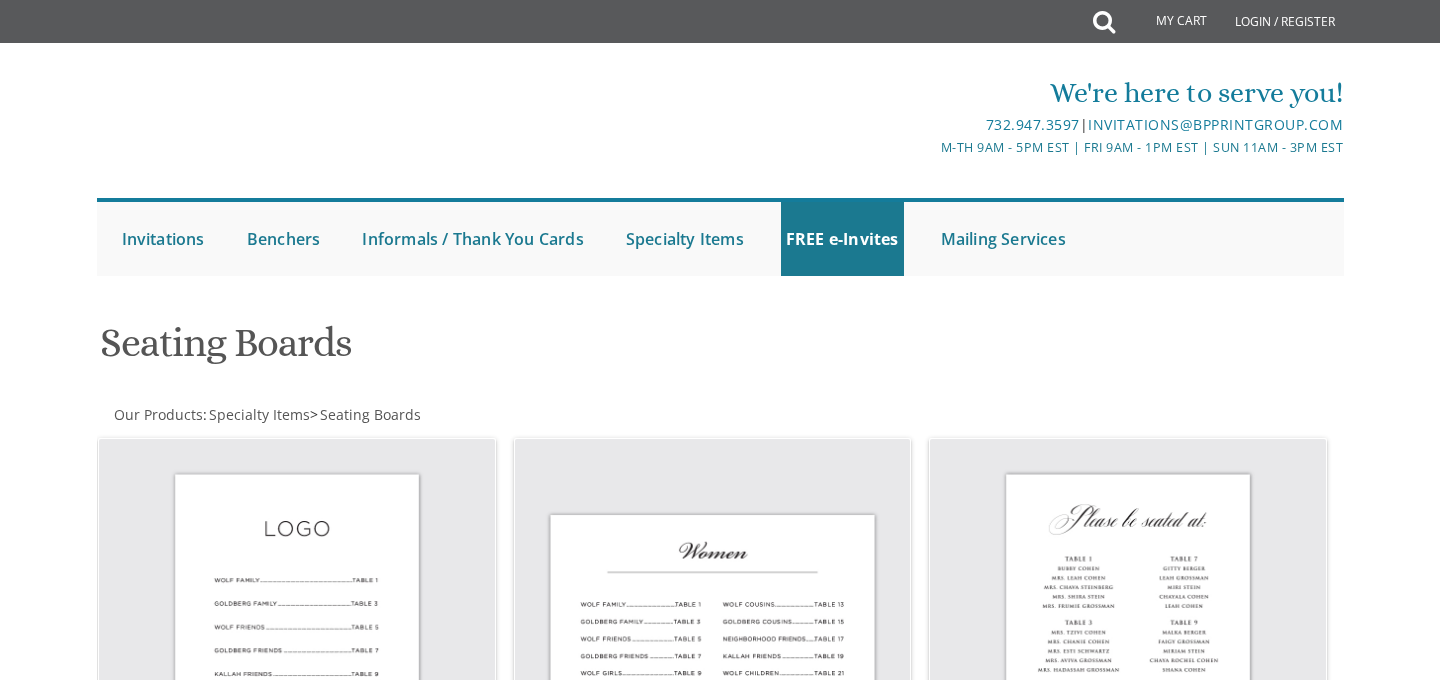 scroll, scrollTop: 0, scrollLeft: 0, axis: both 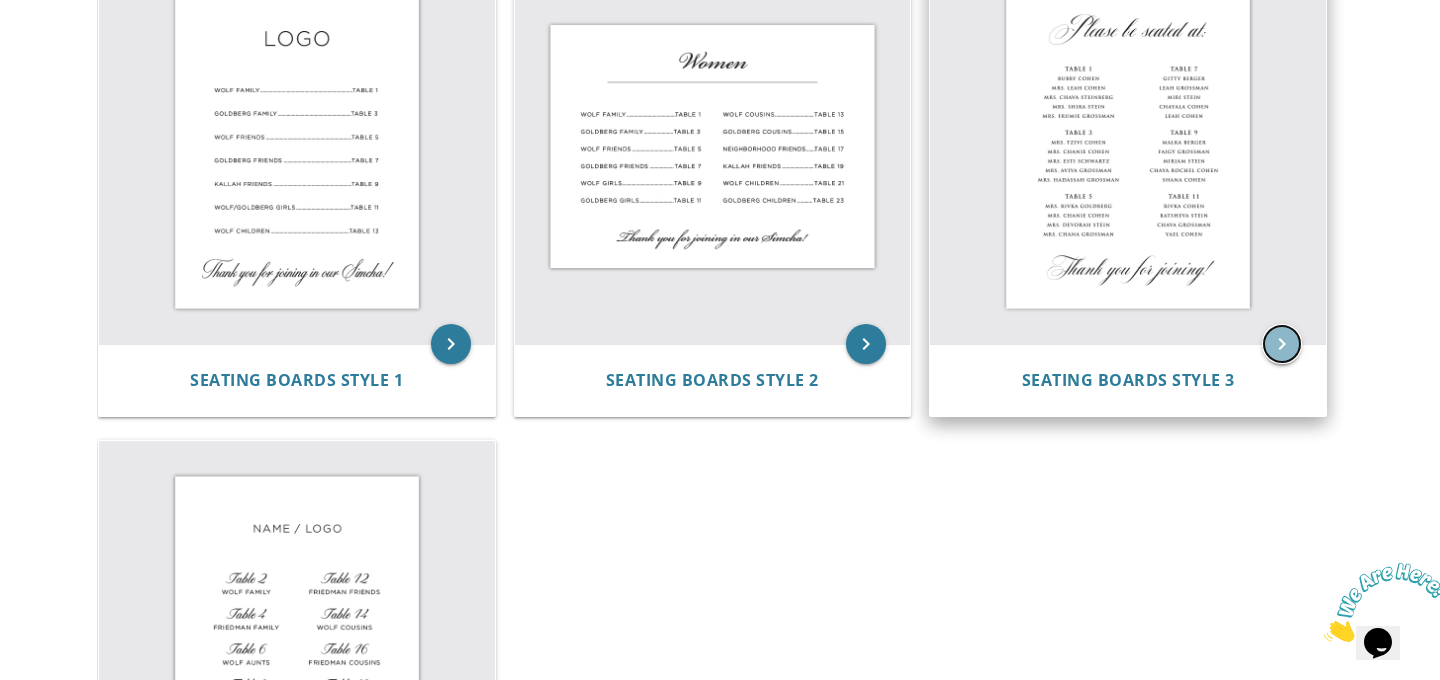 click on "keyboard_arrow_right" at bounding box center [1282, 344] 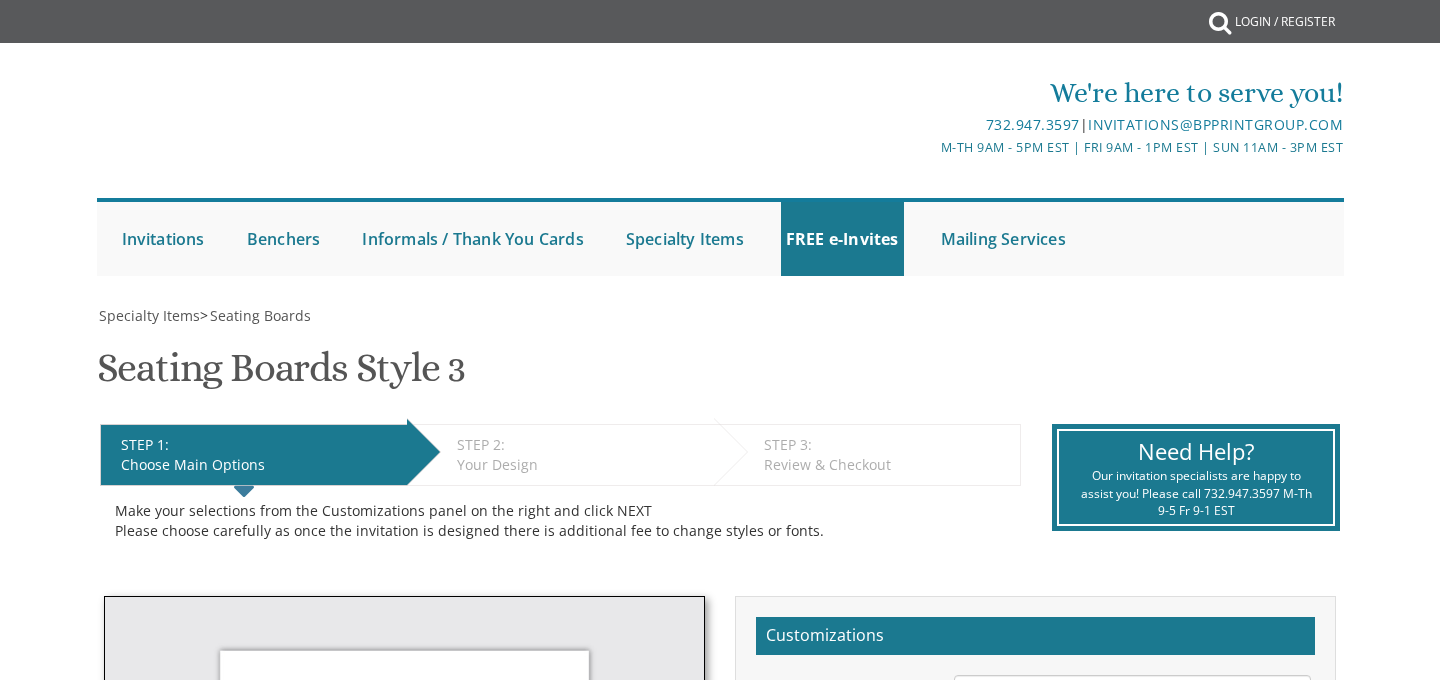 scroll, scrollTop: 0, scrollLeft: 0, axis: both 